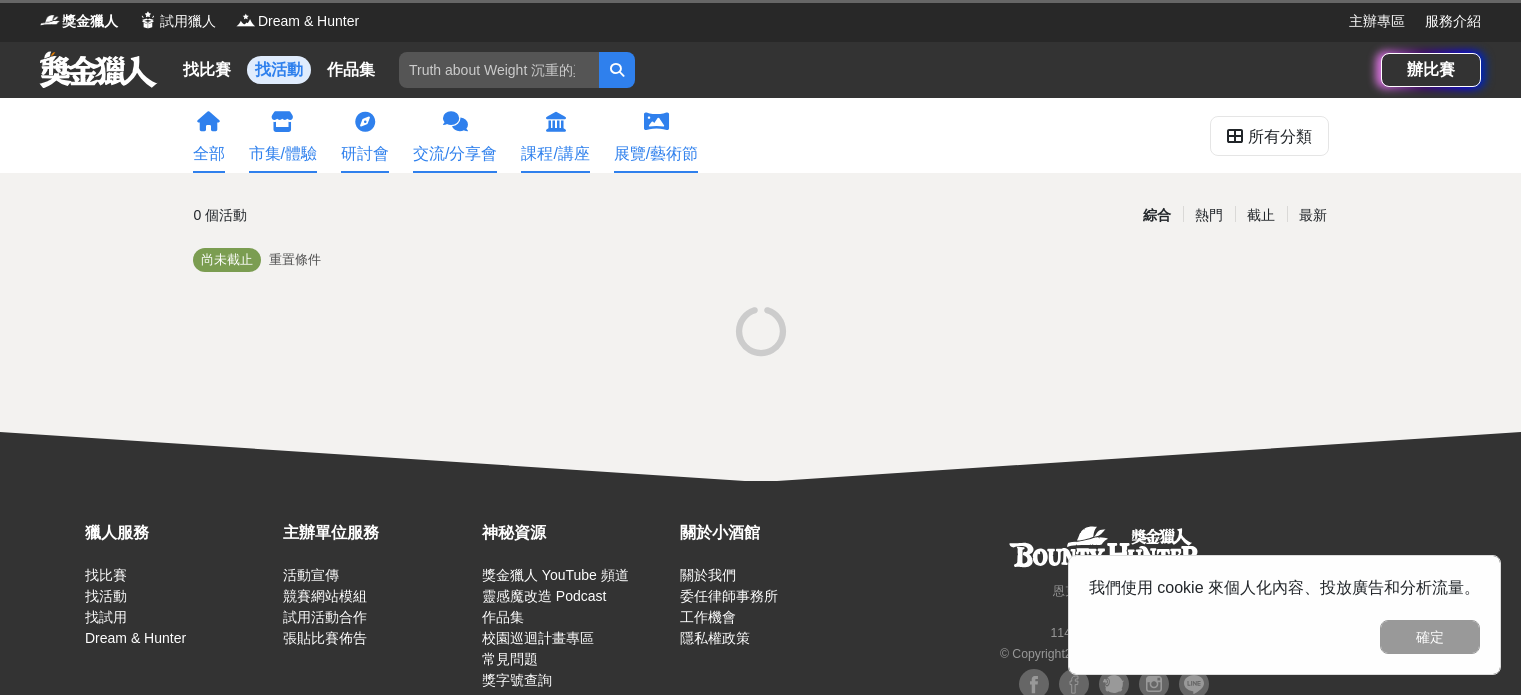 scroll, scrollTop: 0, scrollLeft: 0, axis: both 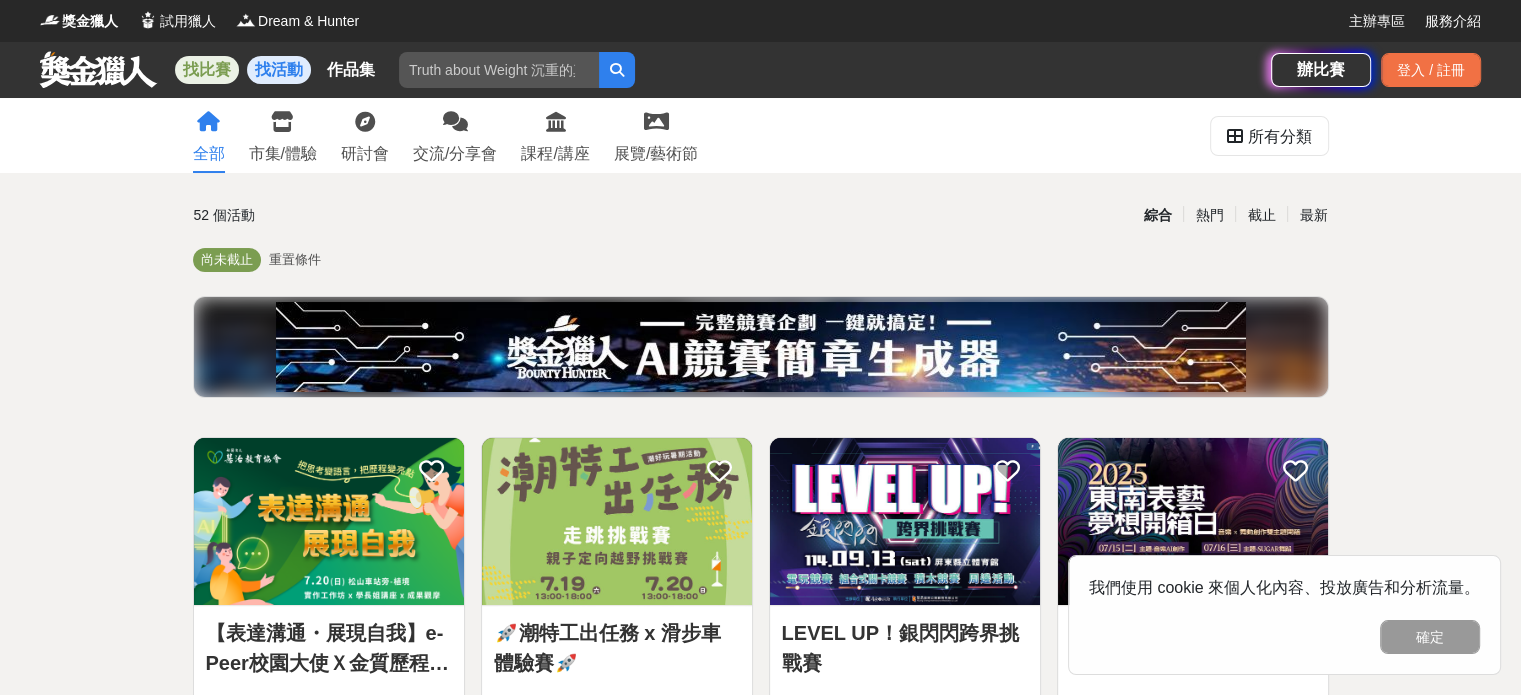 click on "找比賽" at bounding box center (207, 70) 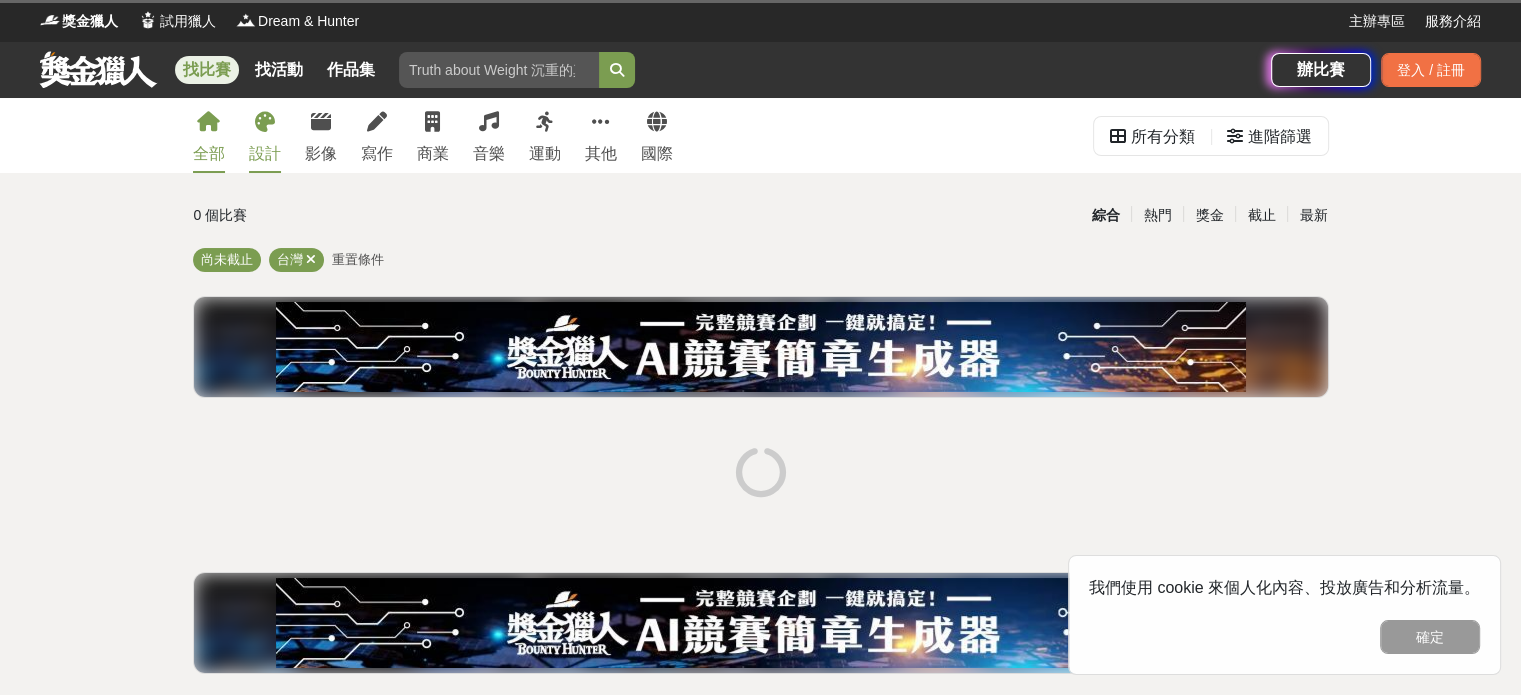 click on "設計" at bounding box center (265, 135) 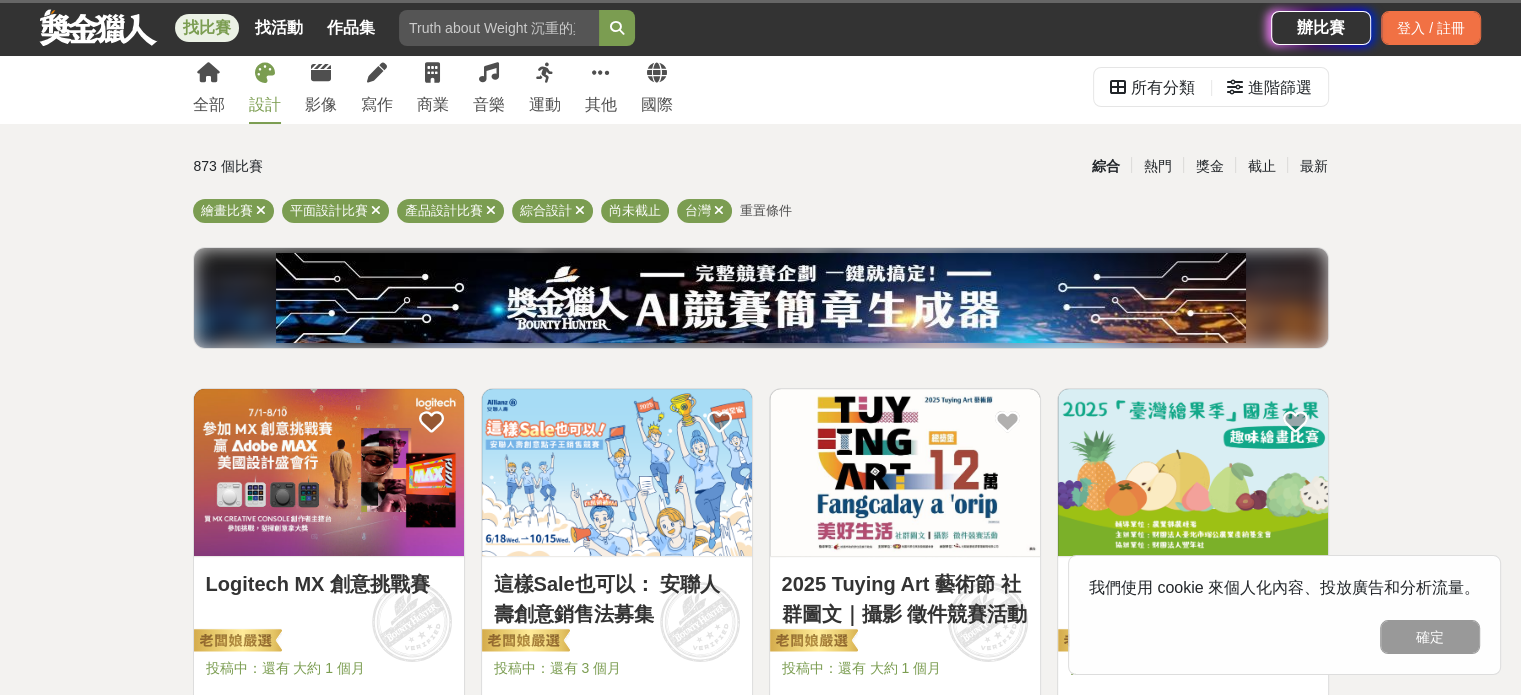 scroll, scrollTop: 200, scrollLeft: 0, axis: vertical 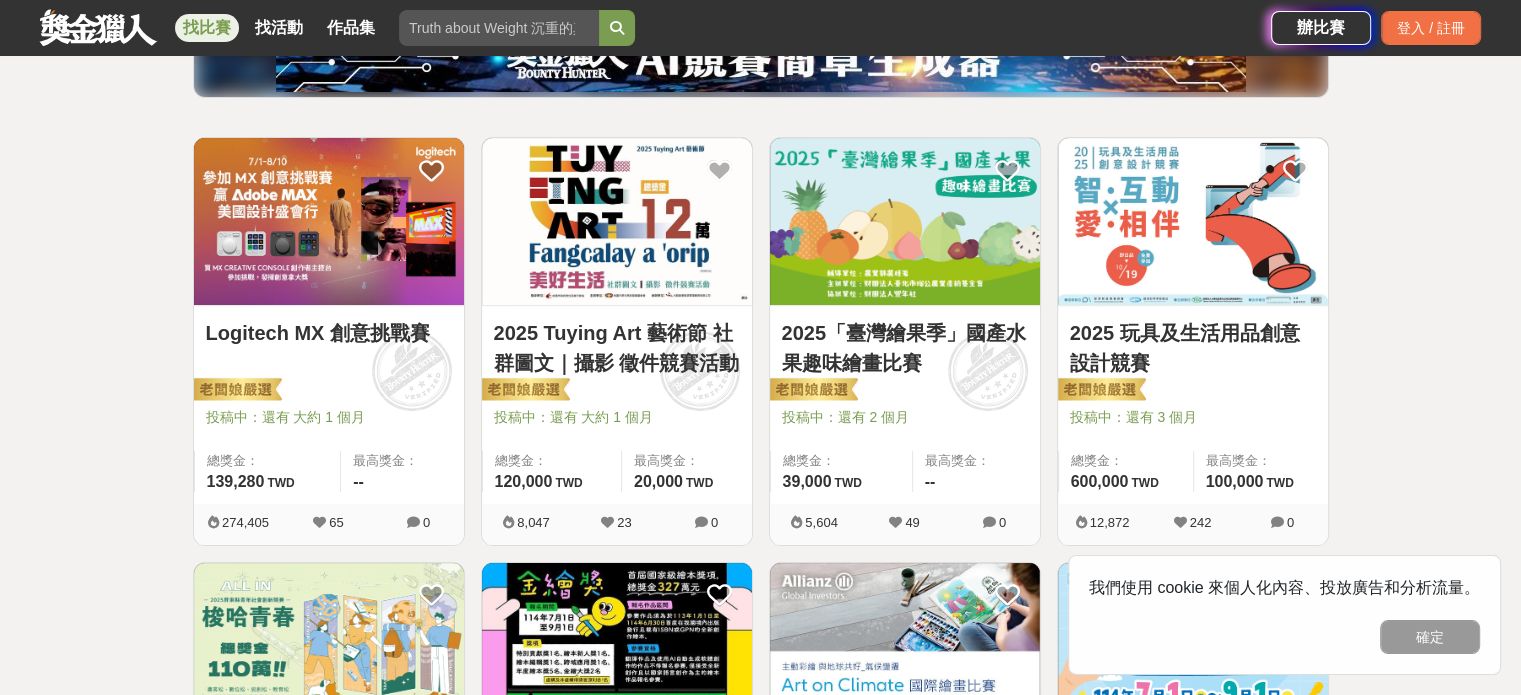 click on "2025「臺灣繪果季」國產水果趣味繪畫比賽" at bounding box center [905, 348] 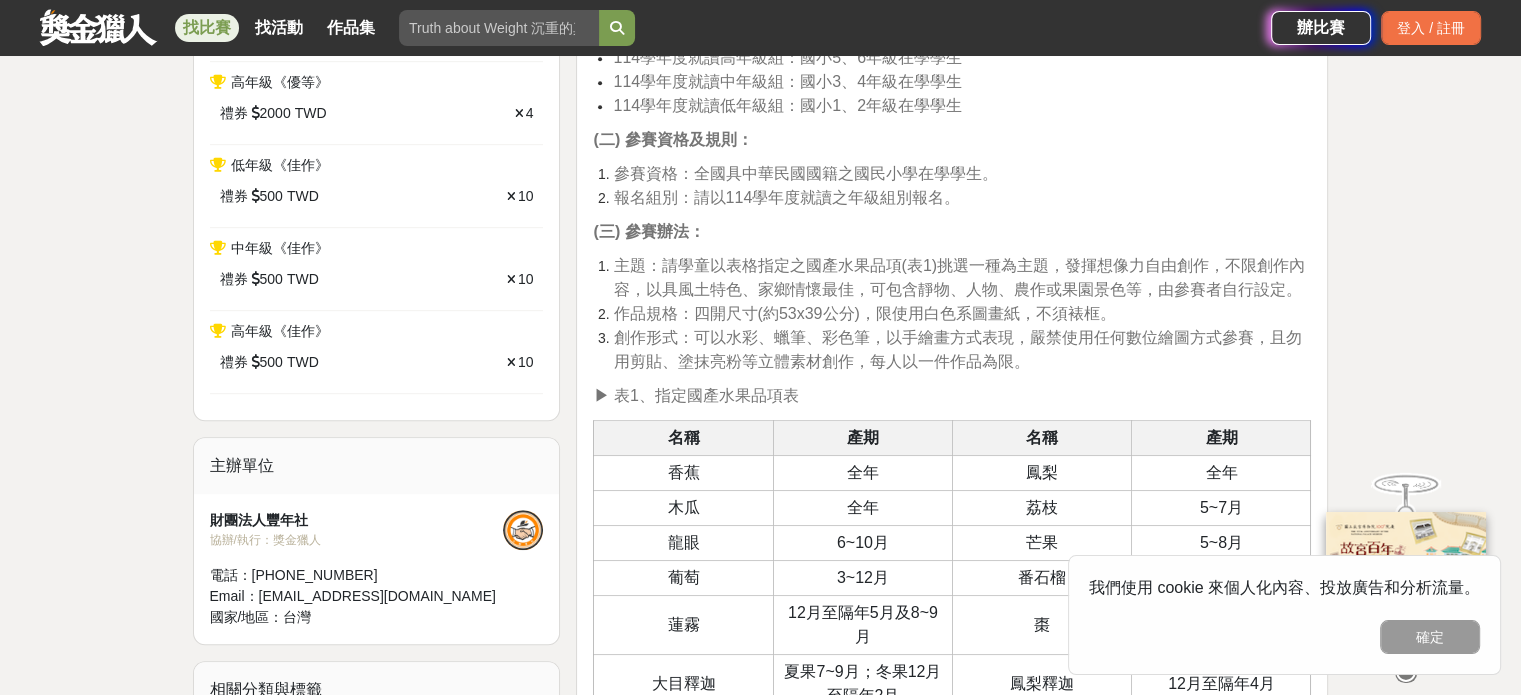 scroll, scrollTop: 1100, scrollLeft: 0, axis: vertical 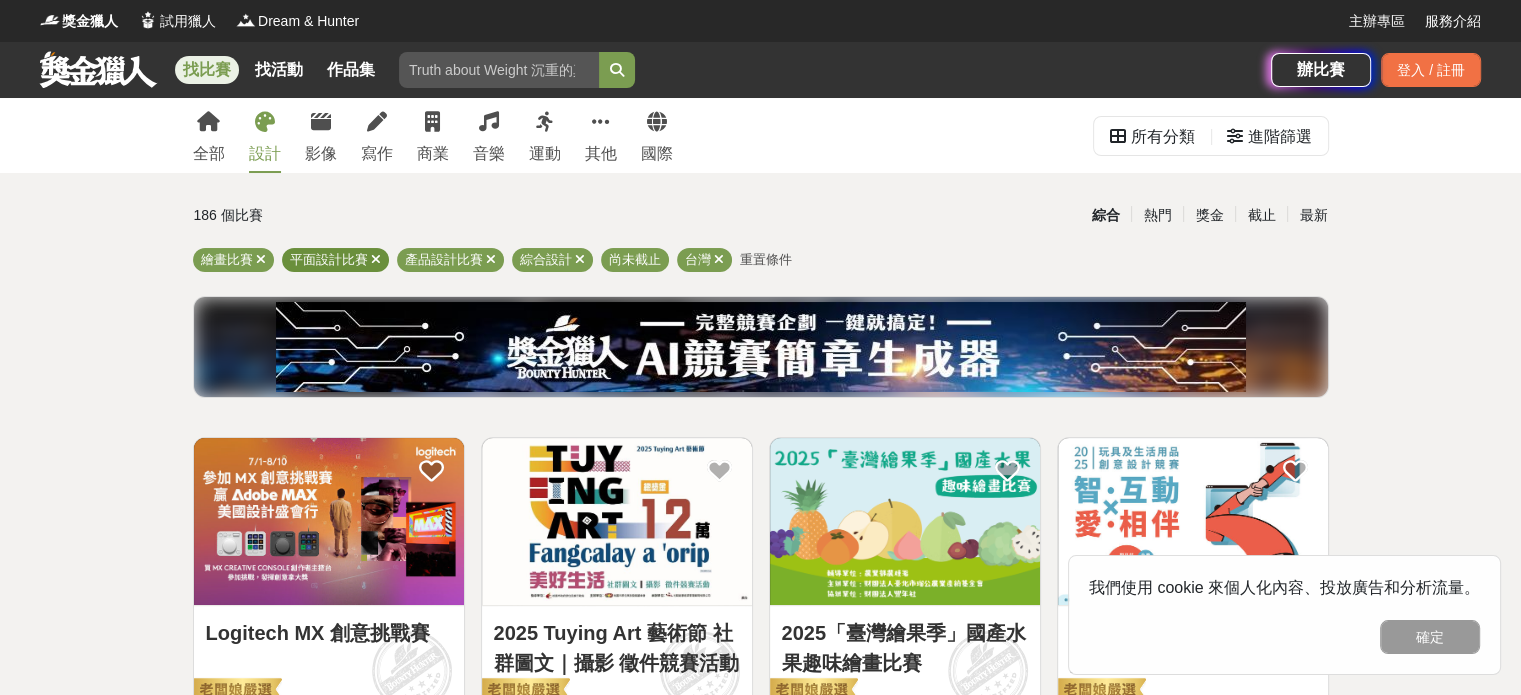 click on "平面設計比賽" at bounding box center (329, 259) 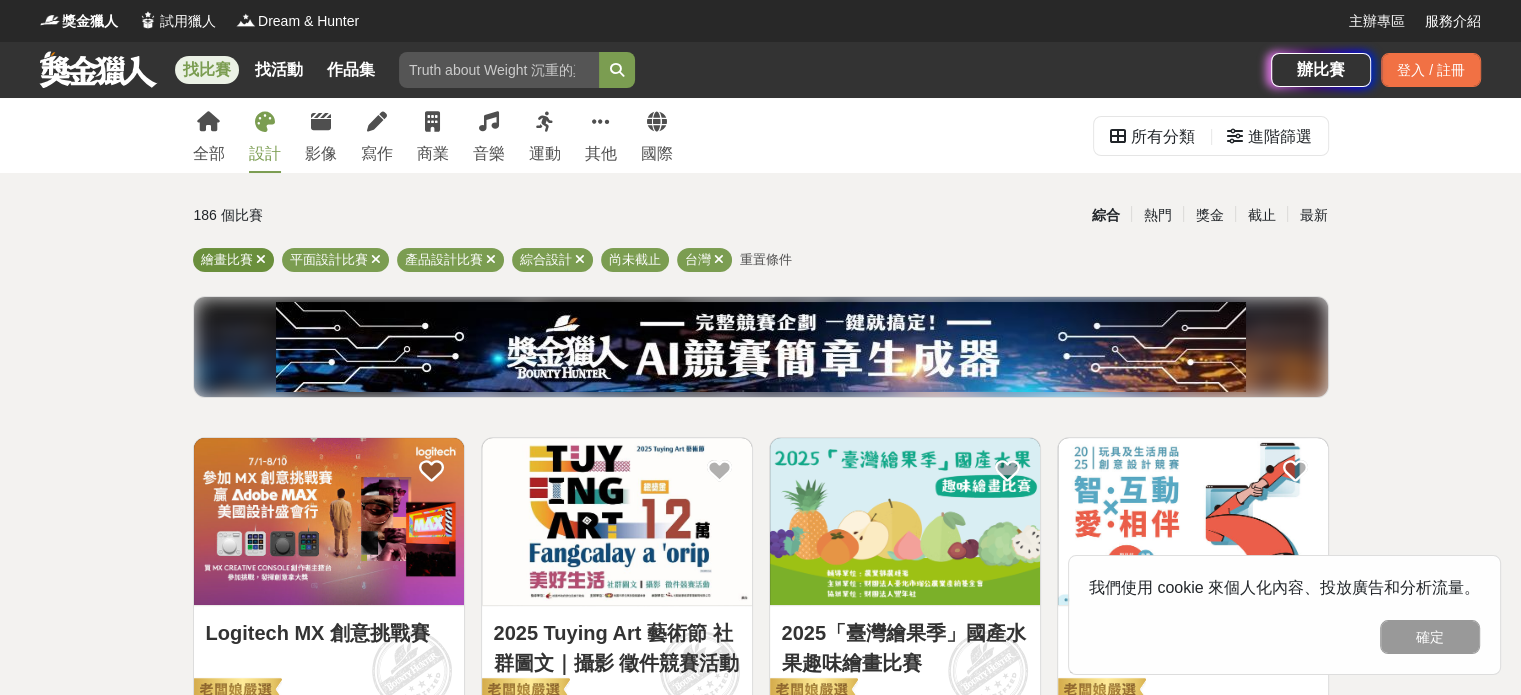 click at bounding box center [261, 259] 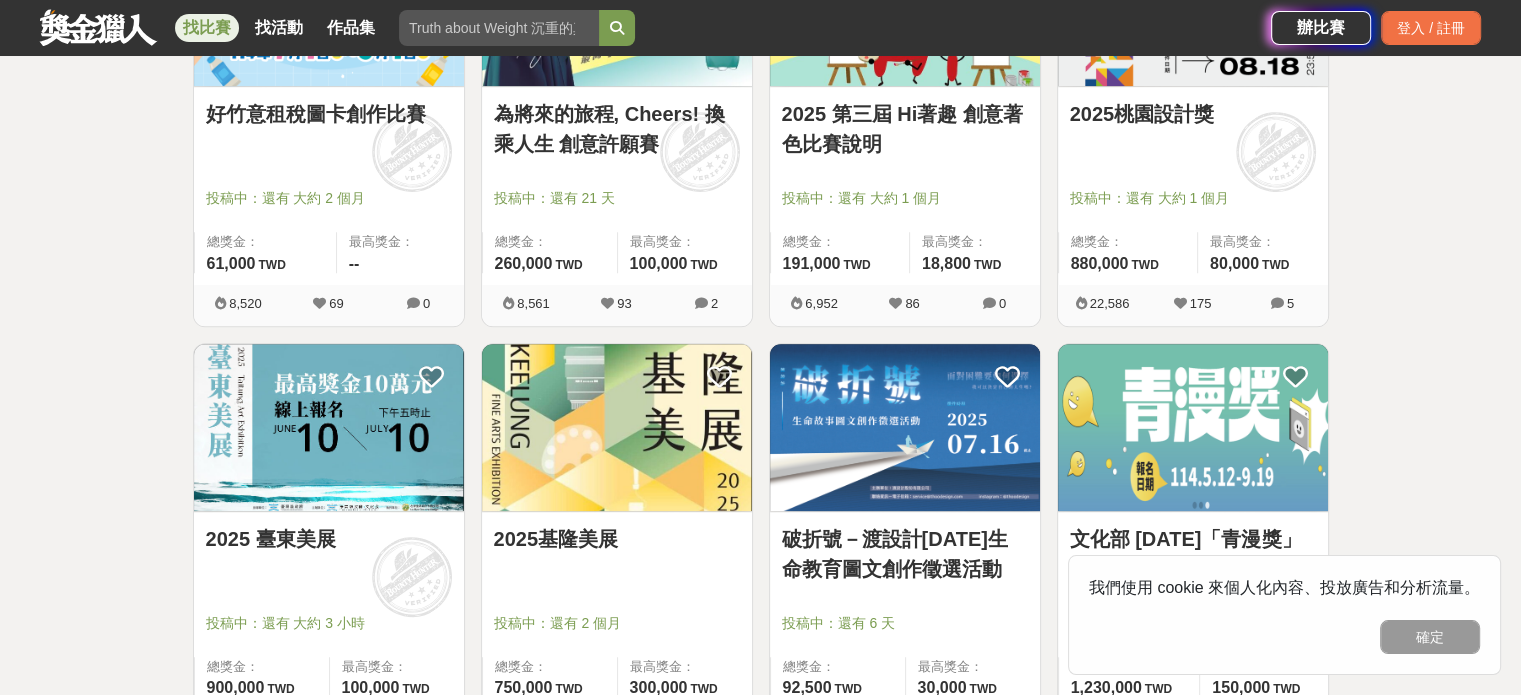 scroll, scrollTop: 1000, scrollLeft: 0, axis: vertical 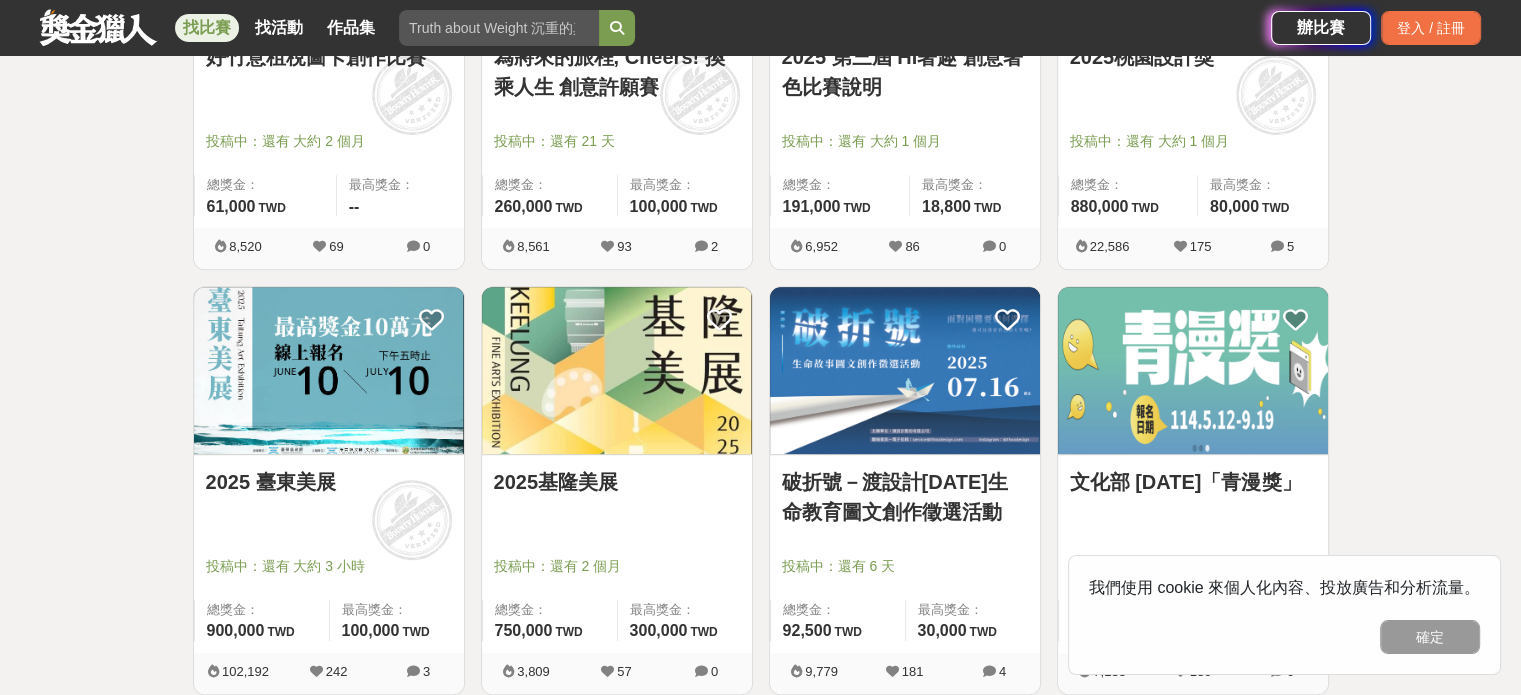 click on "破折號－渡設計[DATE]生命教育圖文創作徵選活動" at bounding box center [905, 497] 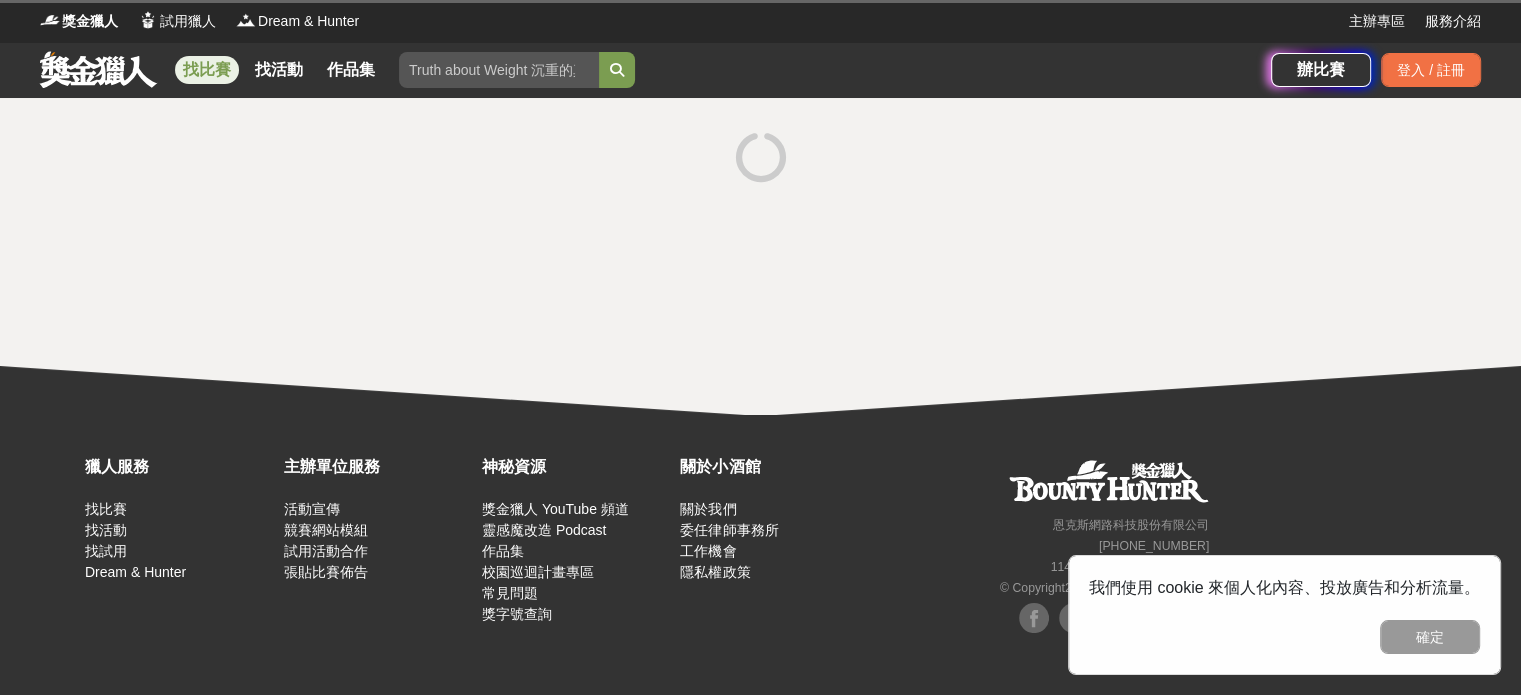 scroll, scrollTop: 0, scrollLeft: 0, axis: both 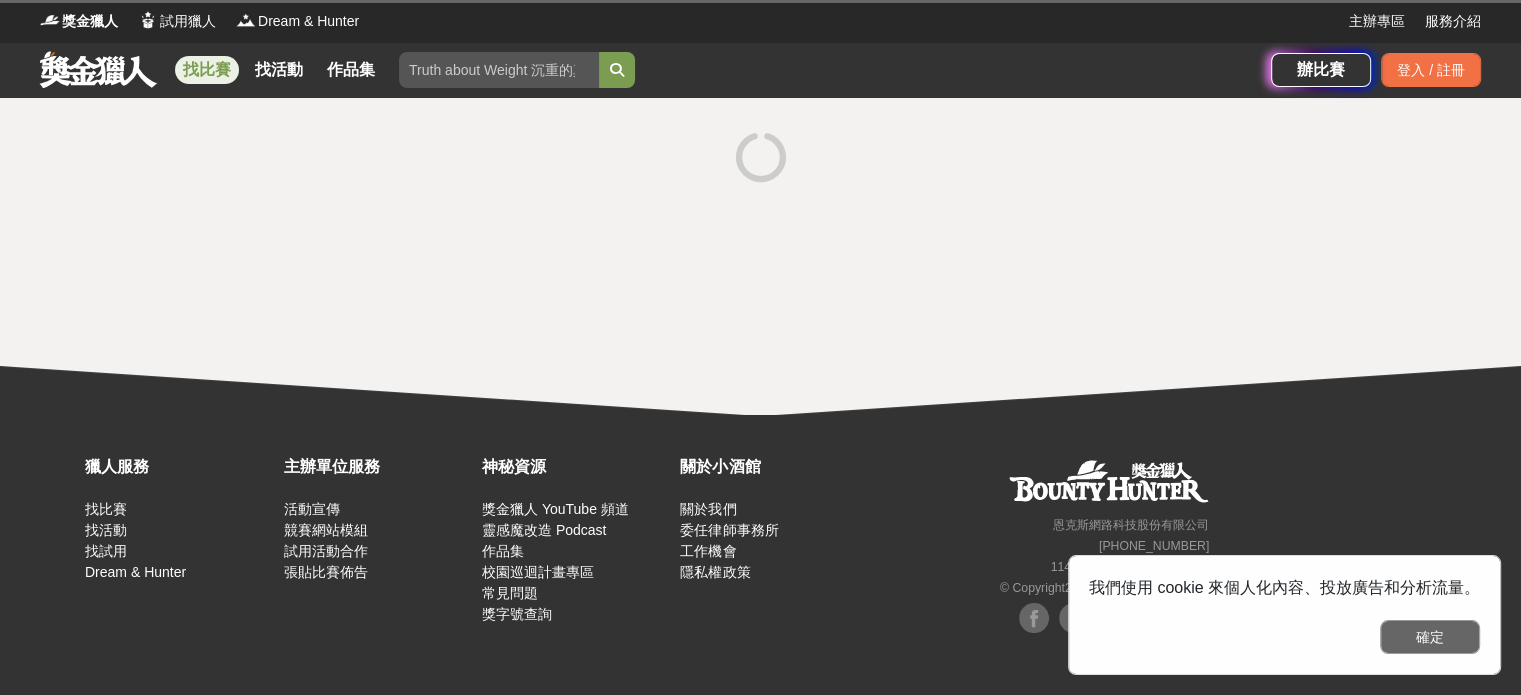 click on "確定" at bounding box center [1430, 637] 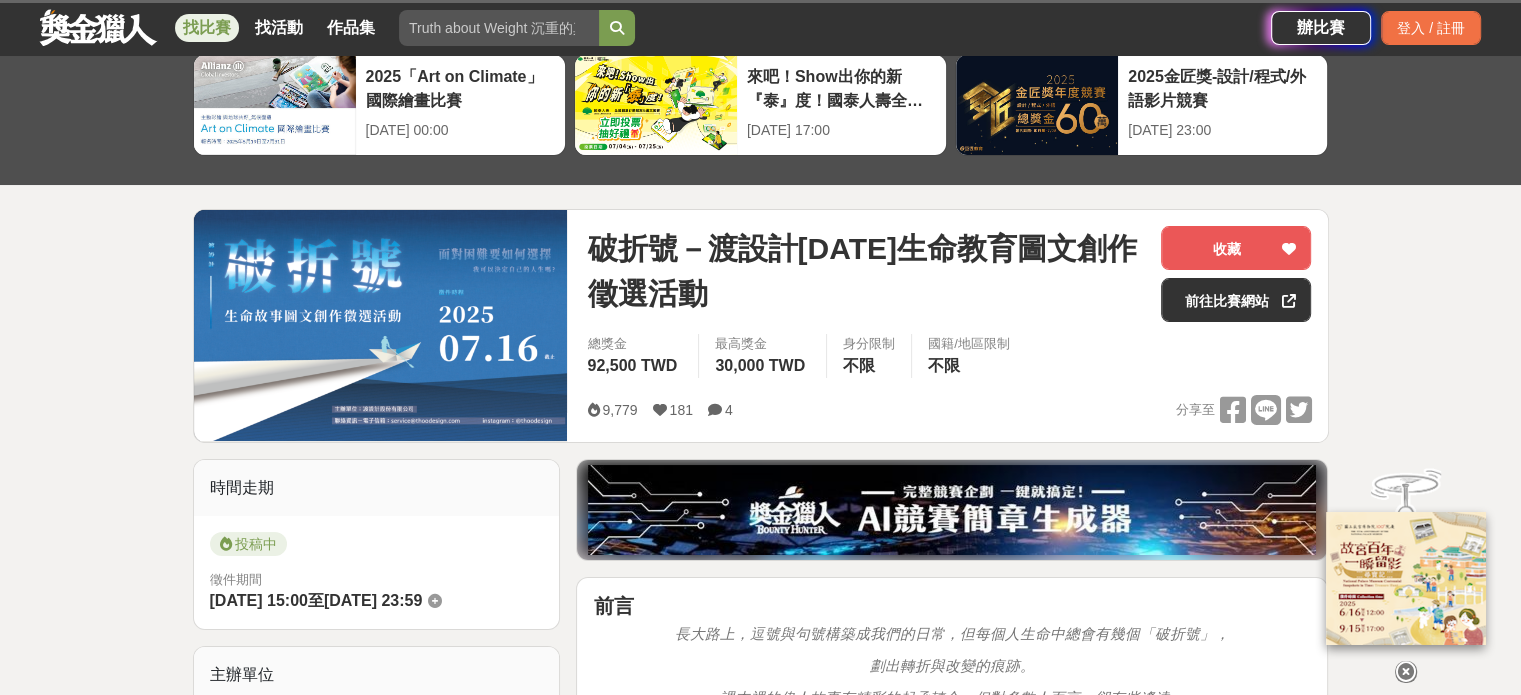 scroll, scrollTop: 100, scrollLeft: 0, axis: vertical 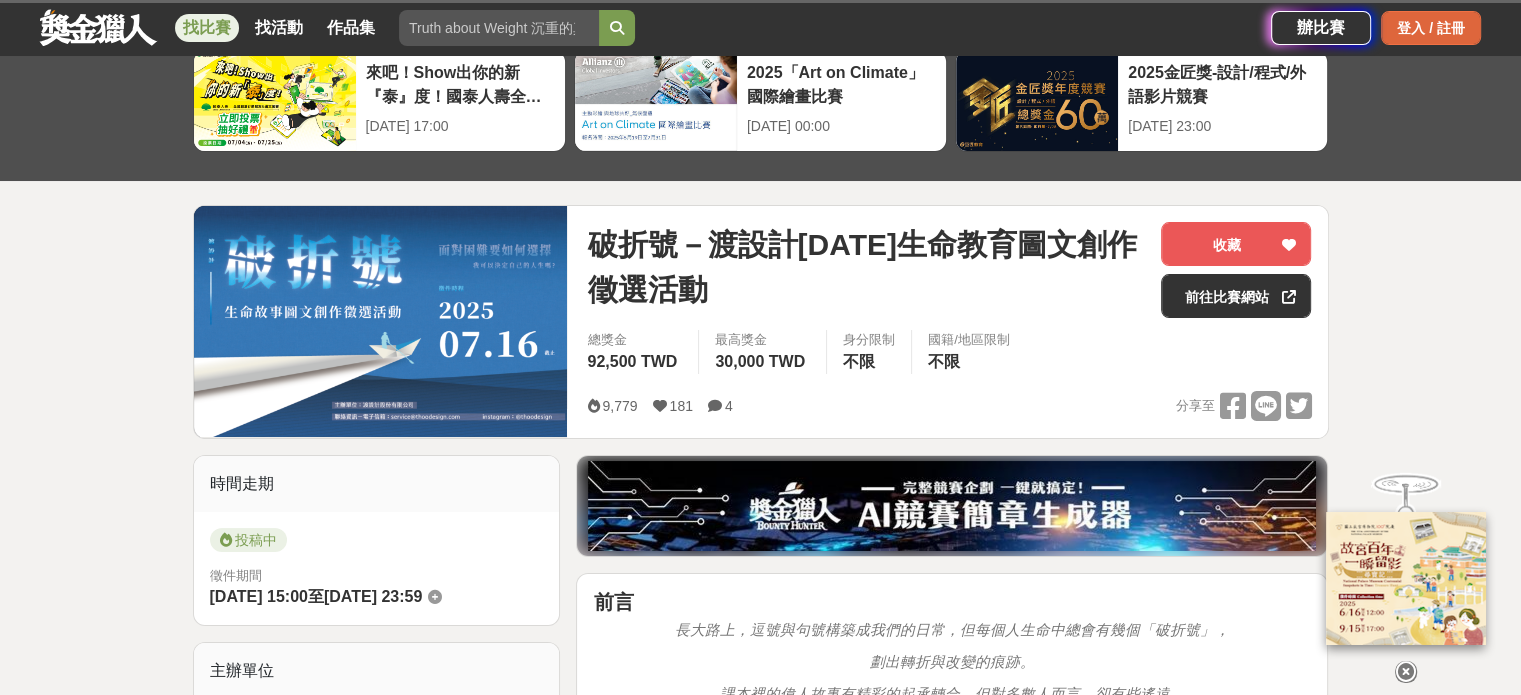 click on "登入 / 註冊" at bounding box center (1431, 28) 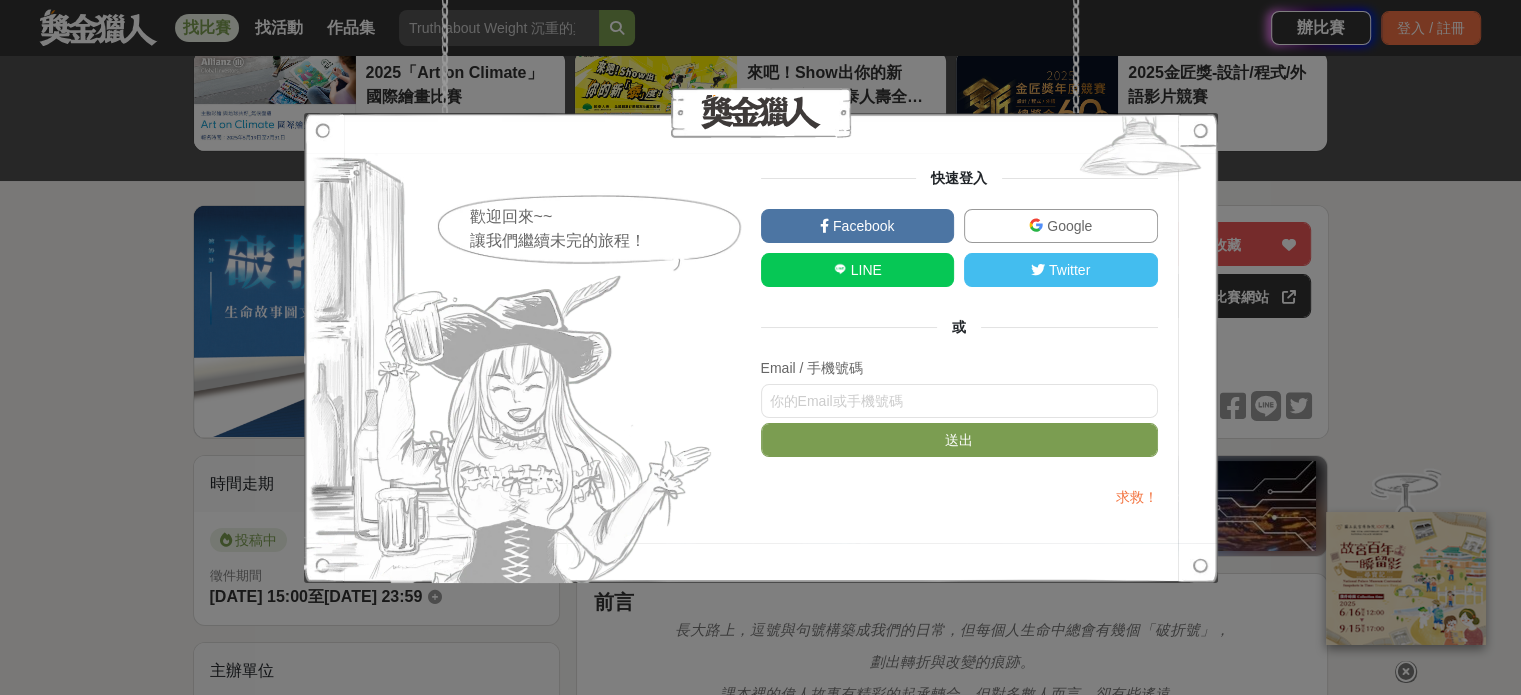 click on "Google" at bounding box center [1067, 226] 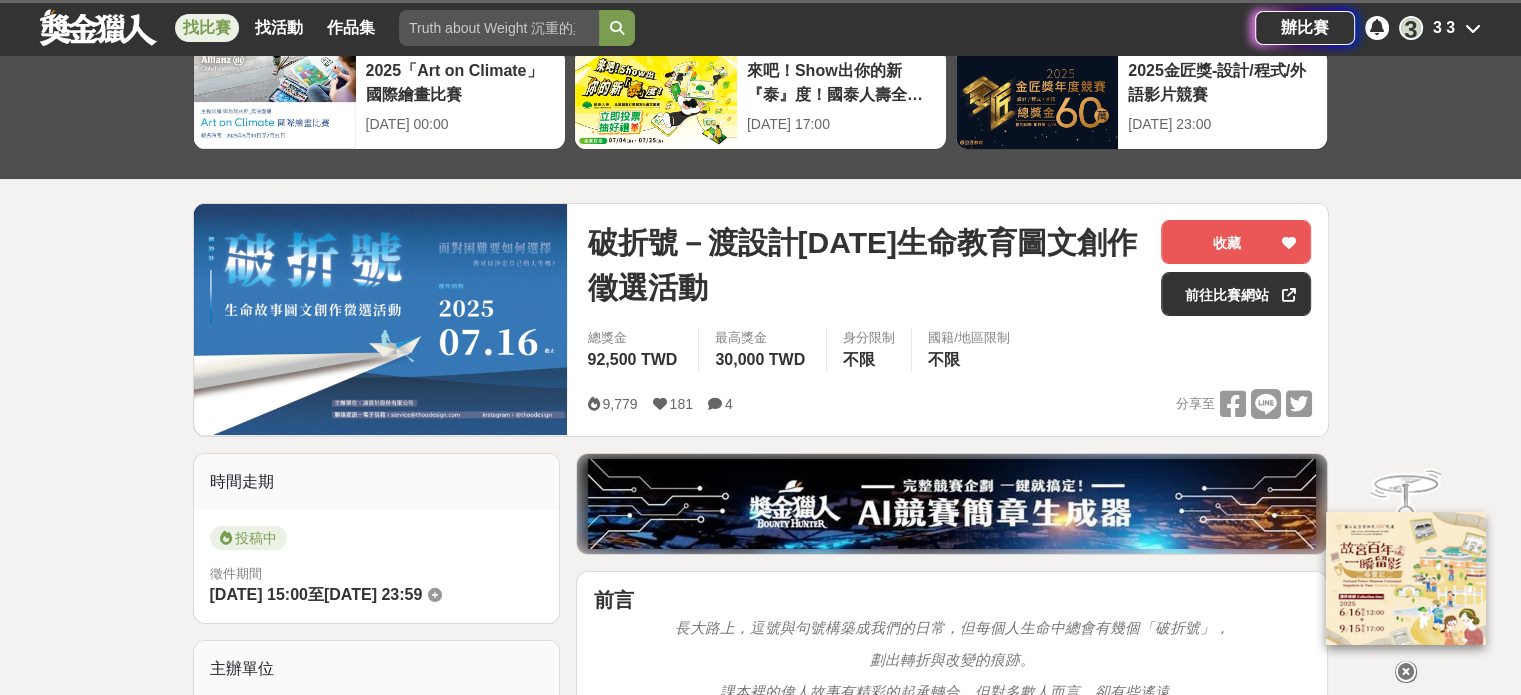 scroll, scrollTop: 100, scrollLeft: 0, axis: vertical 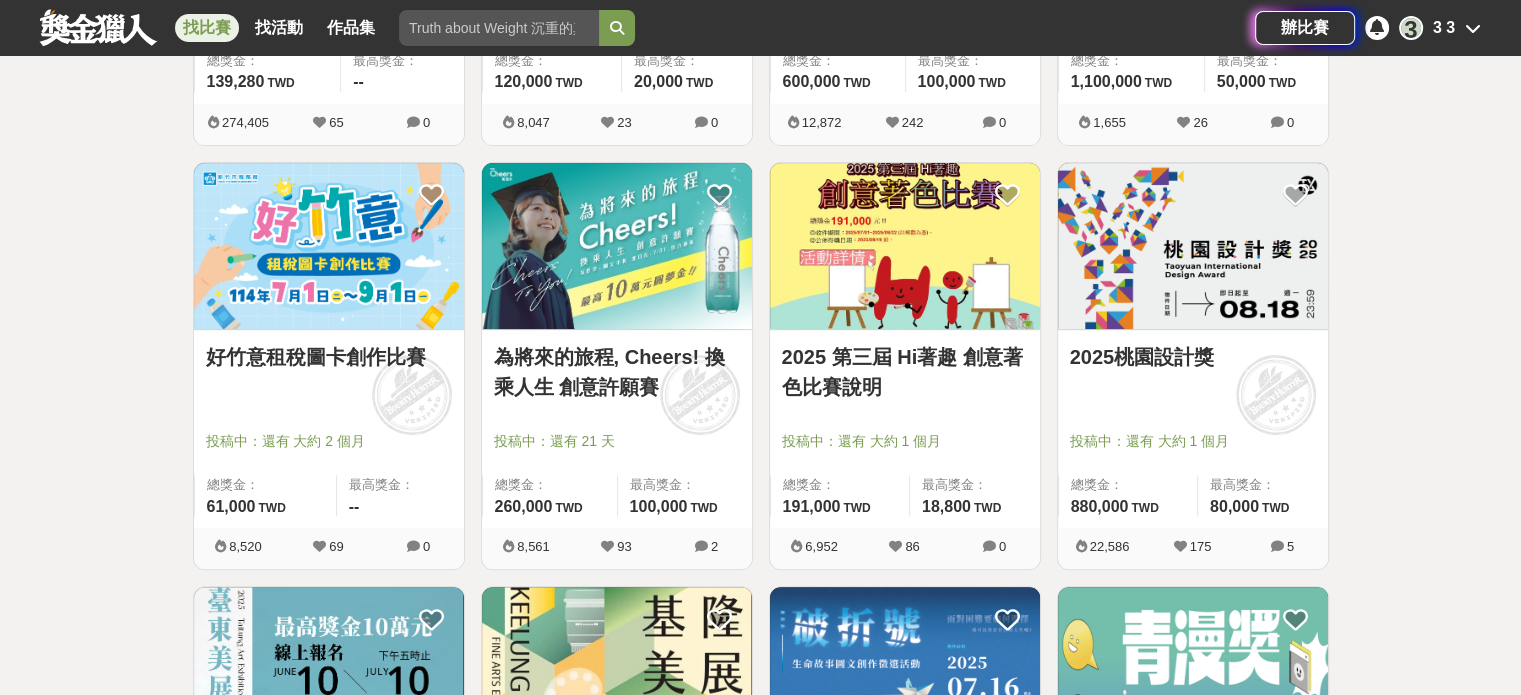 click at bounding box center (329, 246) 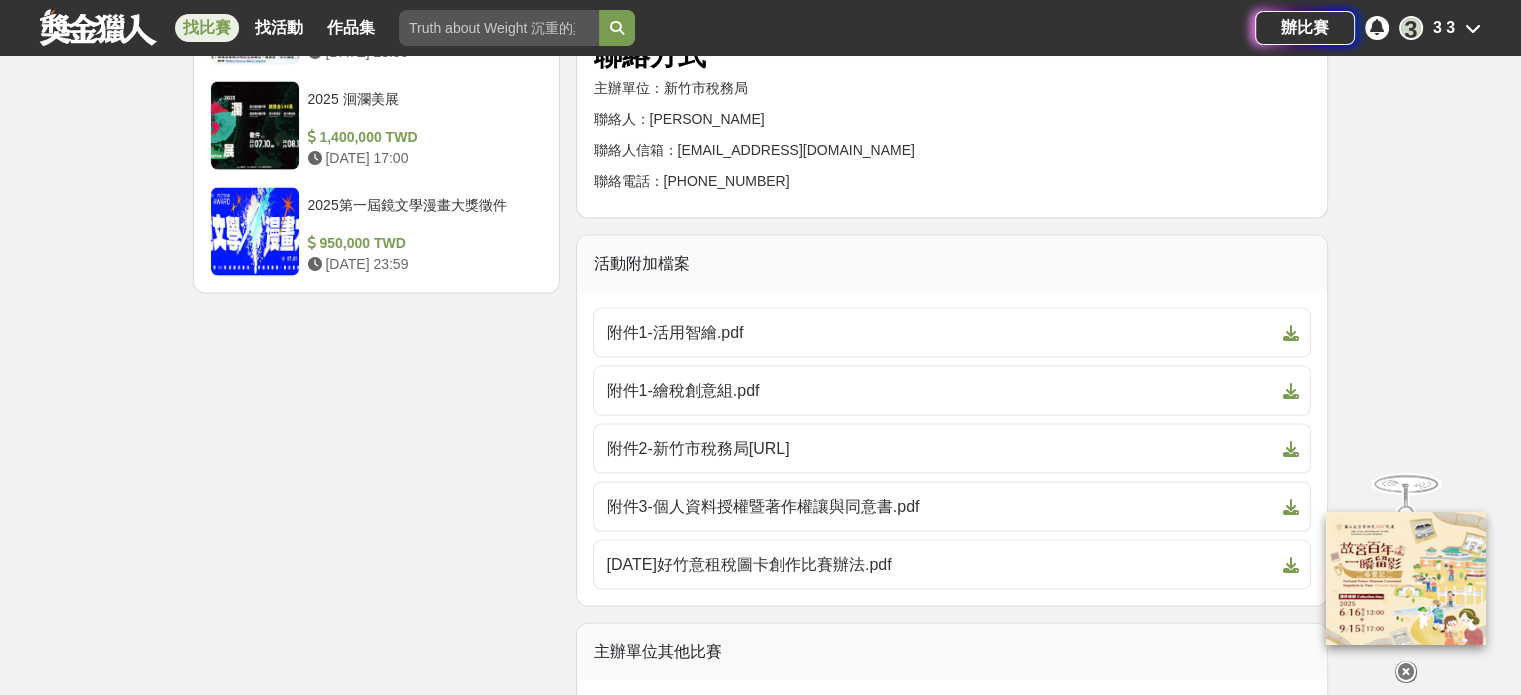 scroll, scrollTop: 4300, scrollLeft: 0, axis: vertical 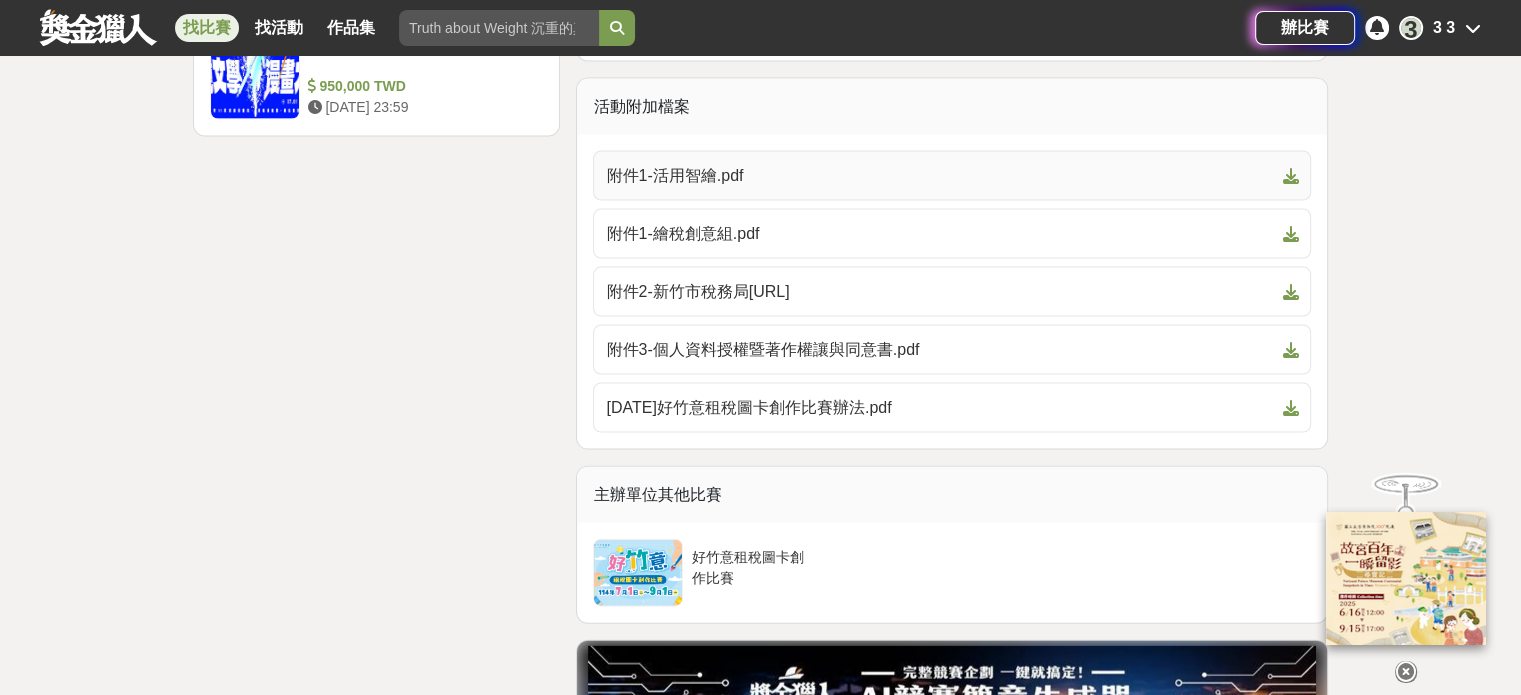click on "附件1-活用智繪.pdf" at bounding box center [940, 176] 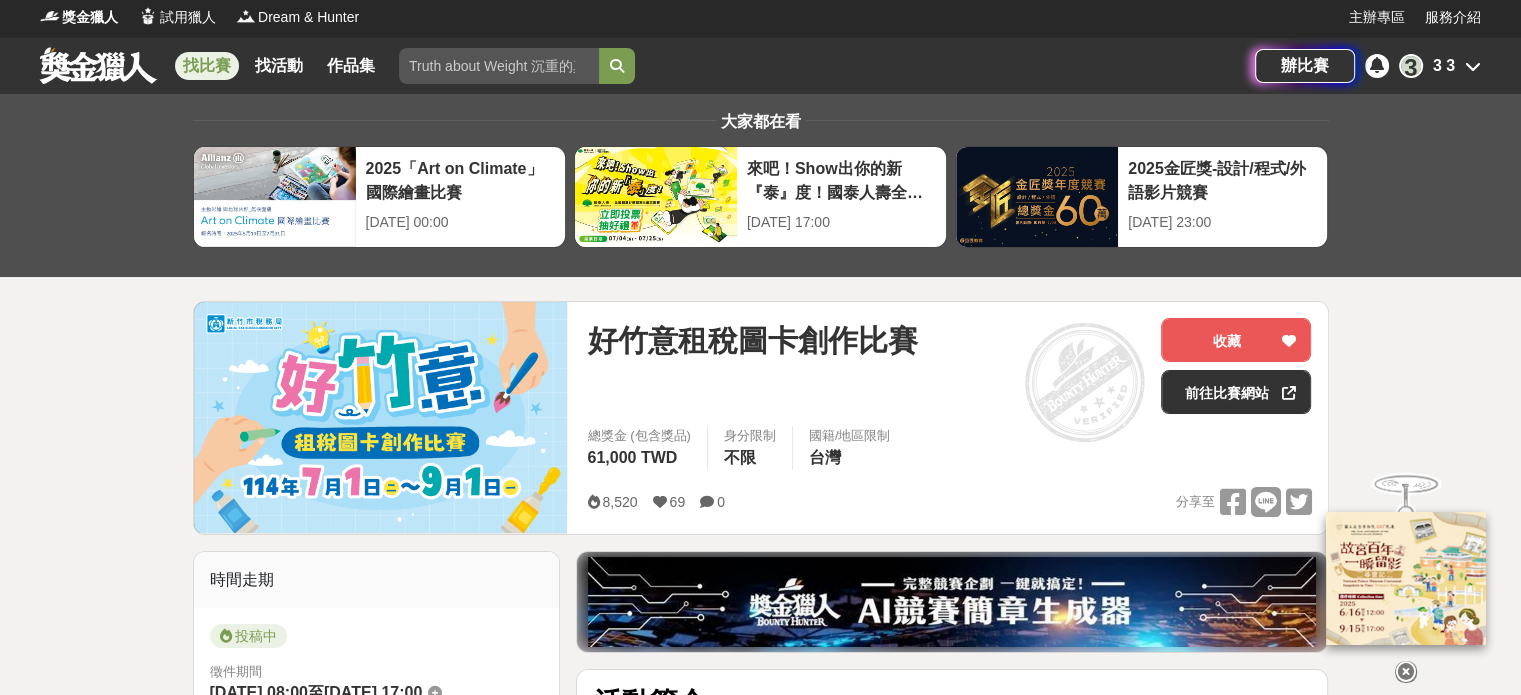 scroll, scrollTop: 0, scrollLeft: 0, axis: both 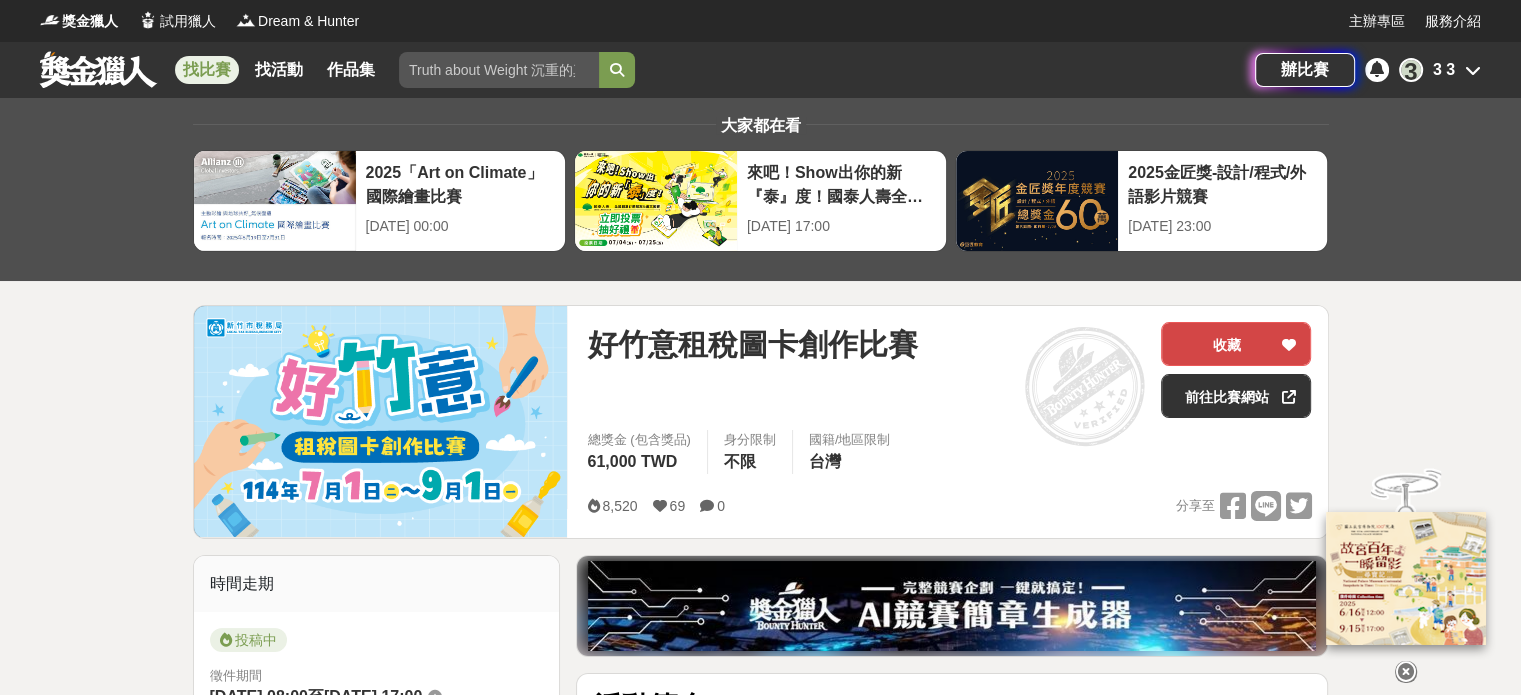 click on "收藏" at bounding box center (1236, 344) 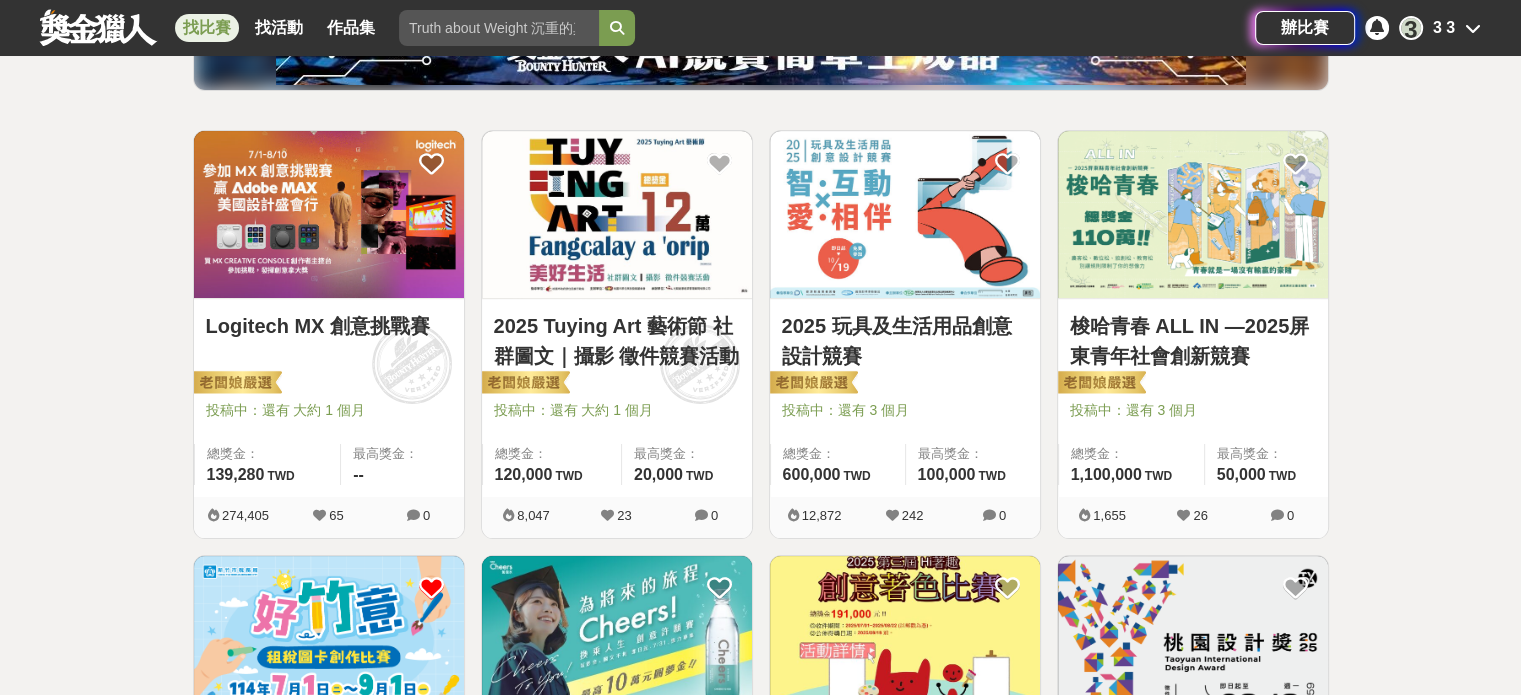 scroll, scrollTop: 300, scrollLeft: 0, axis: vertical 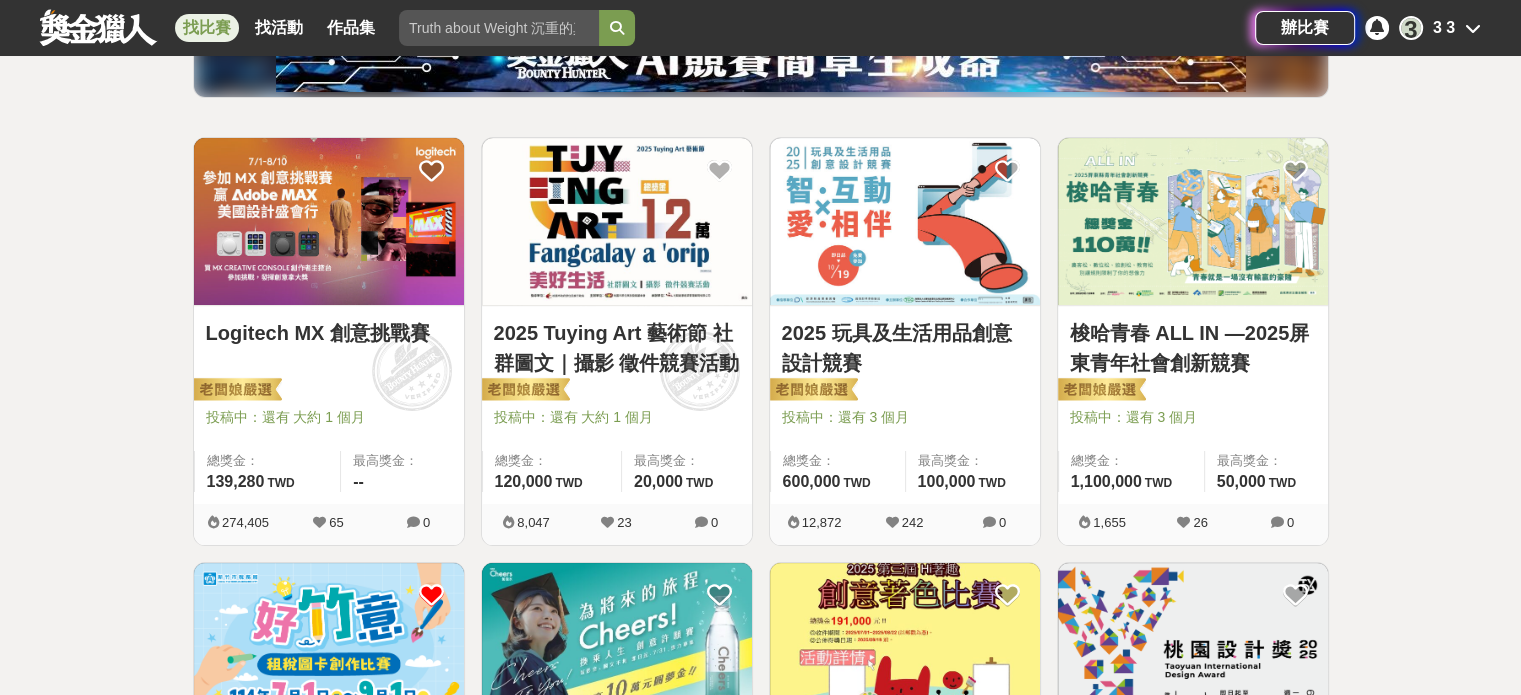 click on "梭哈青春 ALL IN —2025屏東青年社會創新競賽" at bounding box center (1193, 348) 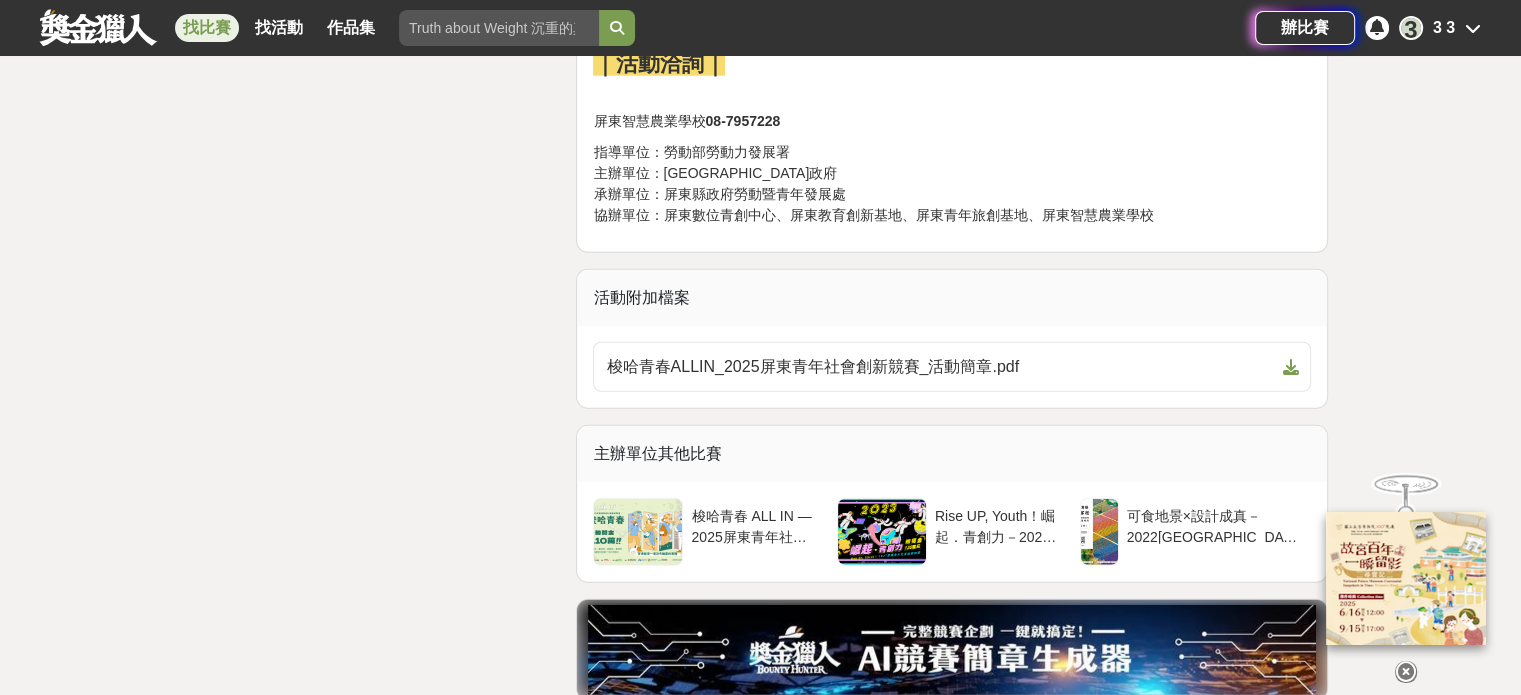 scroll, scrollTop: 5100, scrollLeft: 0, axis: vertical 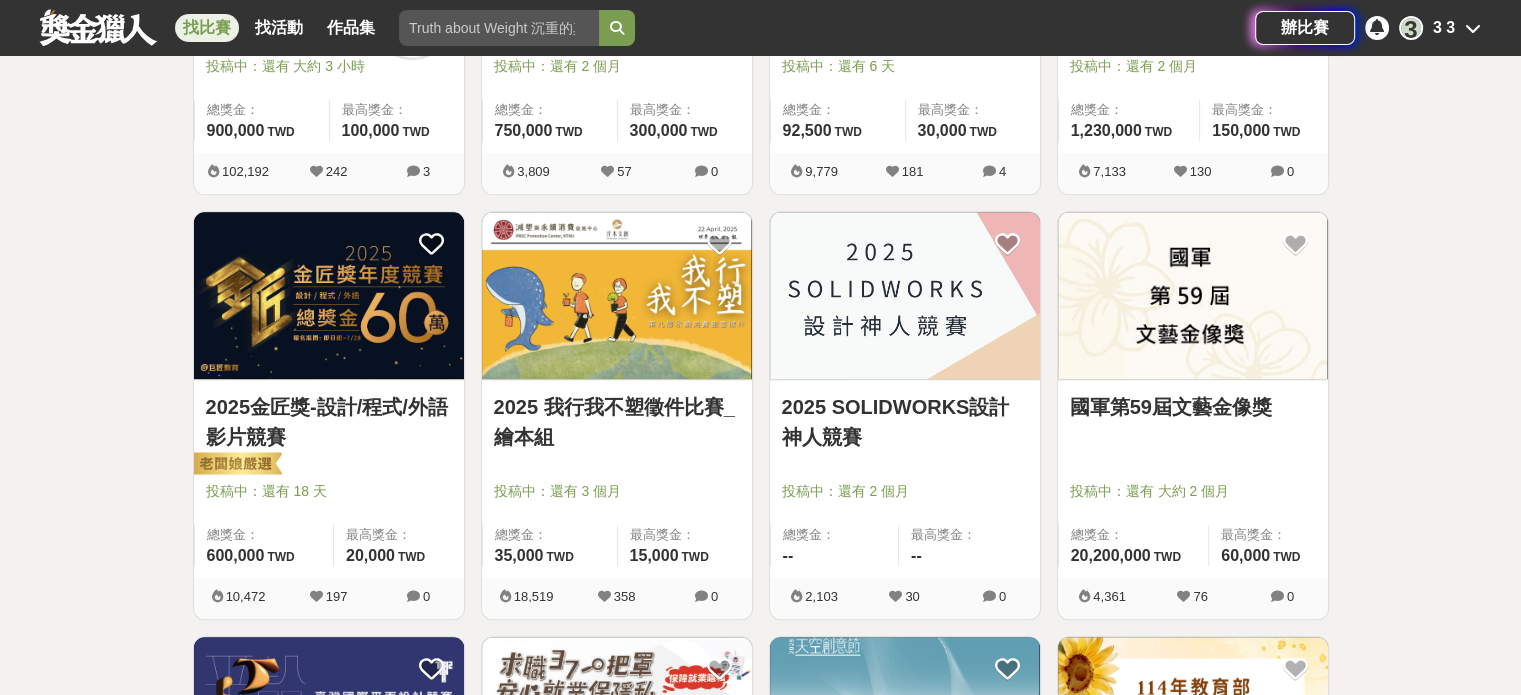 click at bounding box center (905, 295) 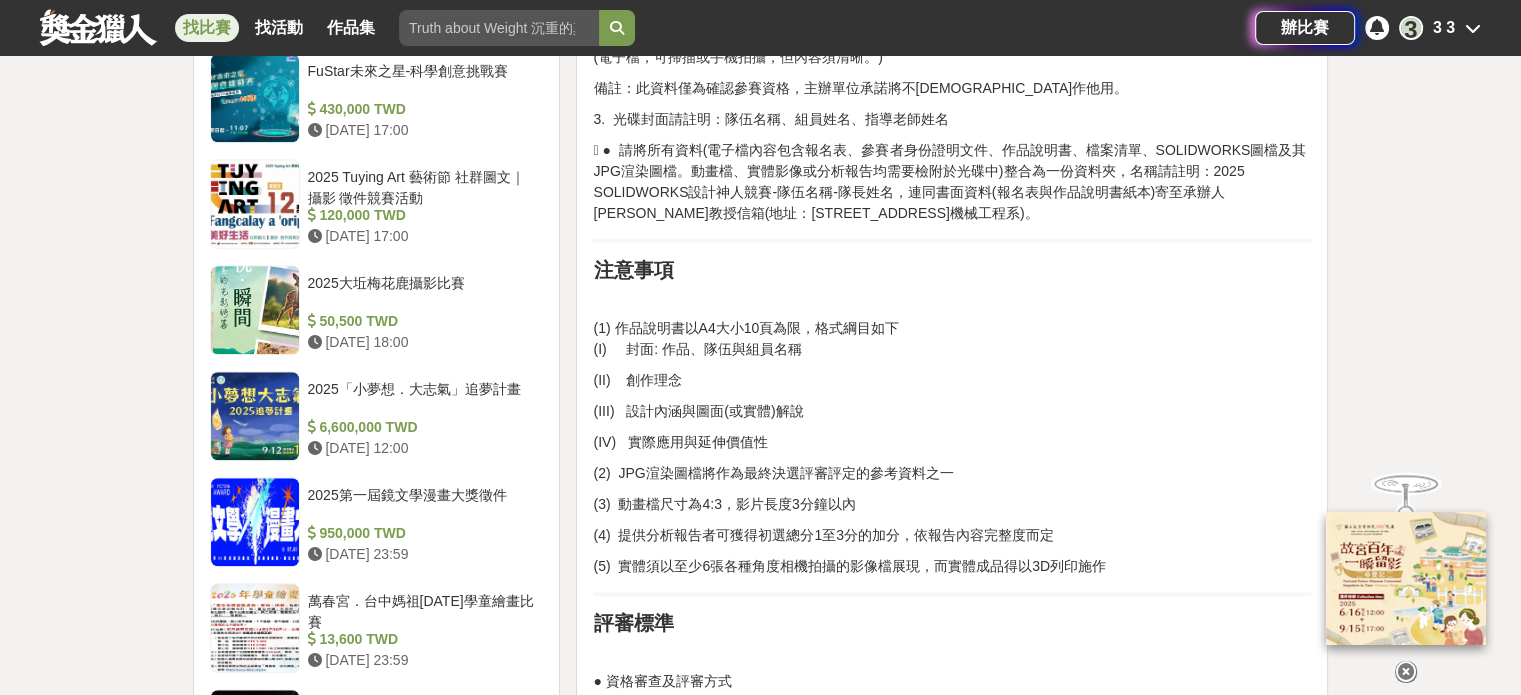 scroll, scrollTop: 1700, scrollLeft: 0, axis: vertical 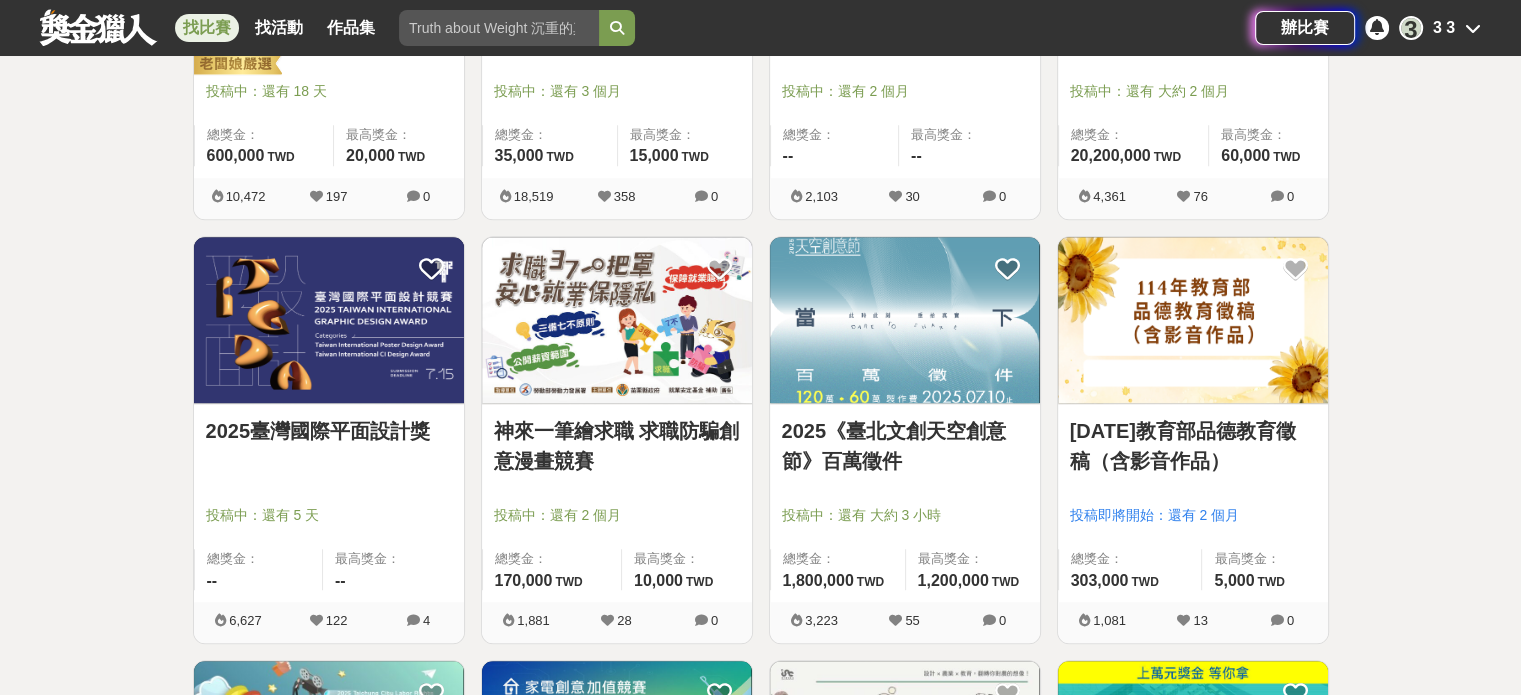 click on "2025臺灣國際平面設計獎" at bounding box center (329, 431) 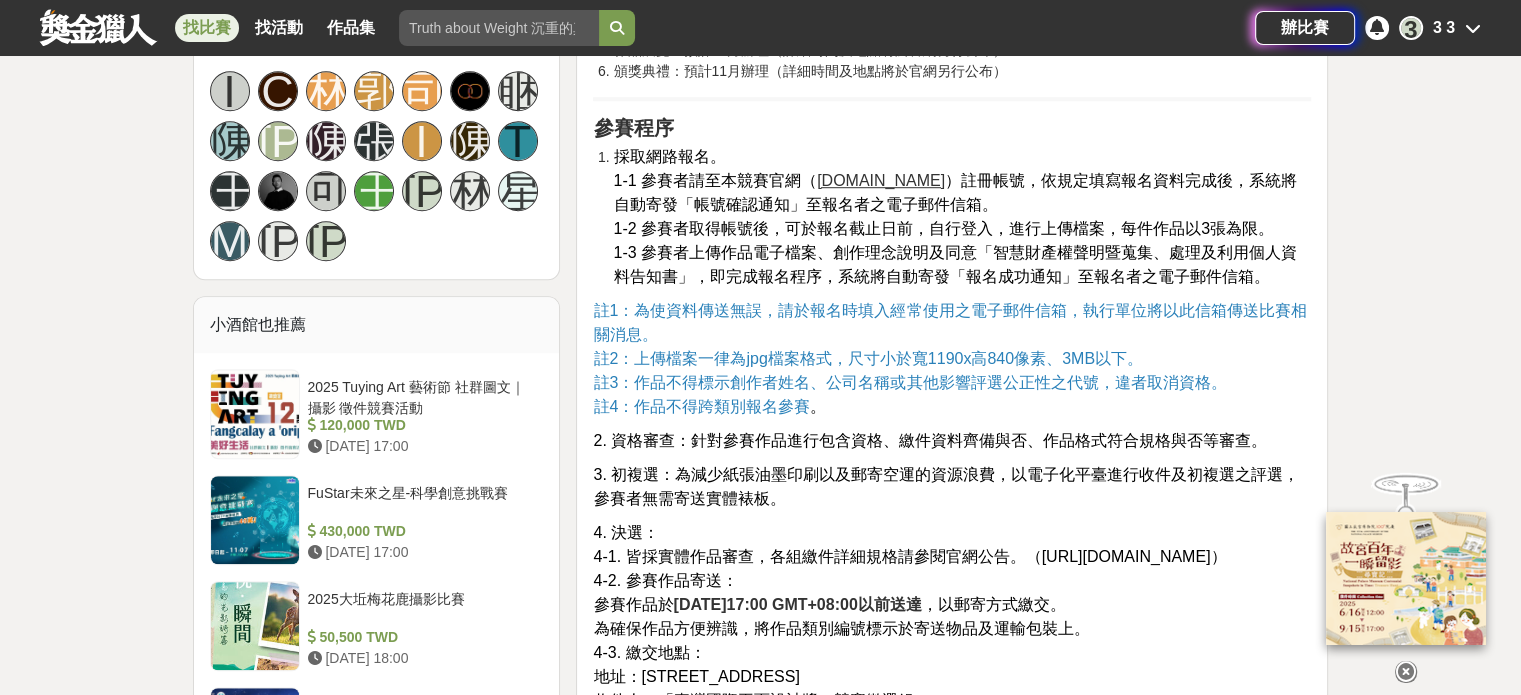 scroll, scrollTop: 1600, scrollLeft: 0, axis: vertical 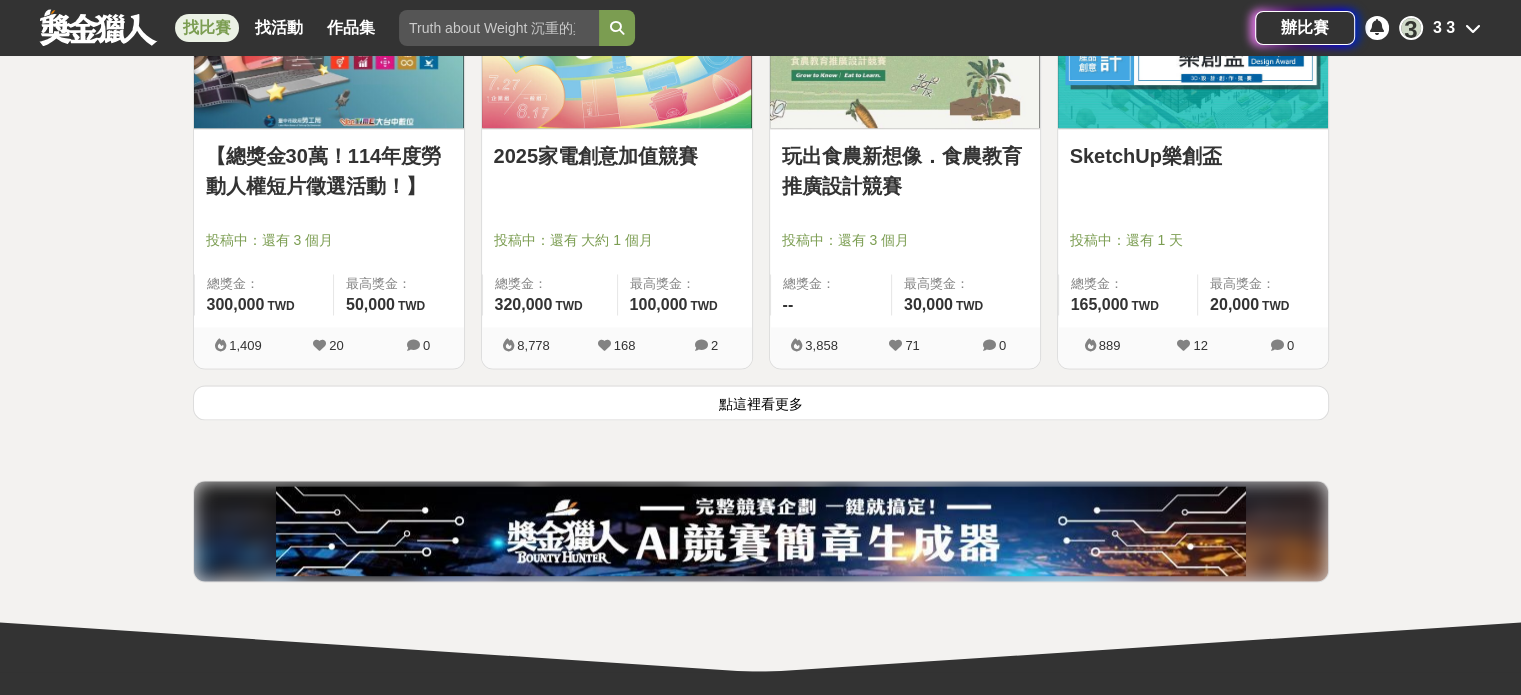 click on "點這裡看更多" at bounding box center (761, 402) 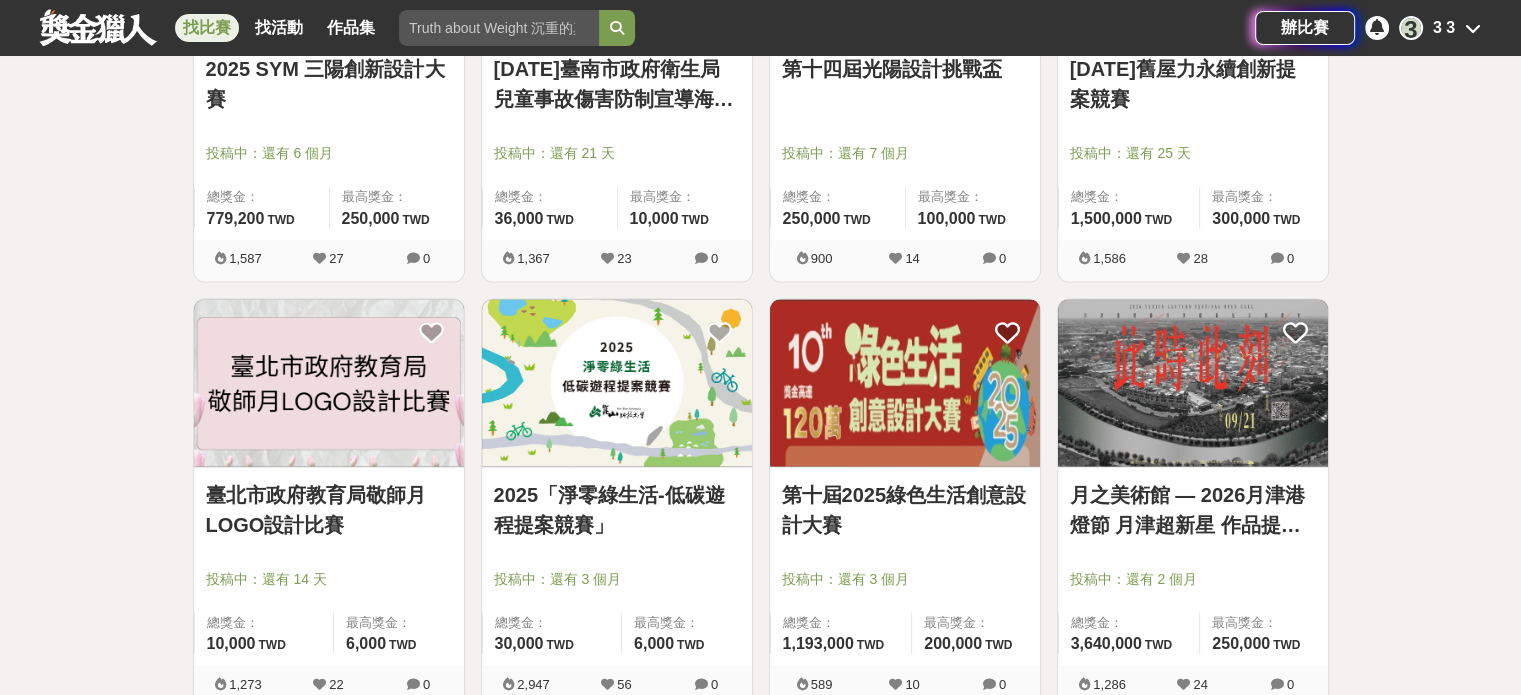 scroll, scrollTop: 3600, scrollLeft: 0, axis: vertical 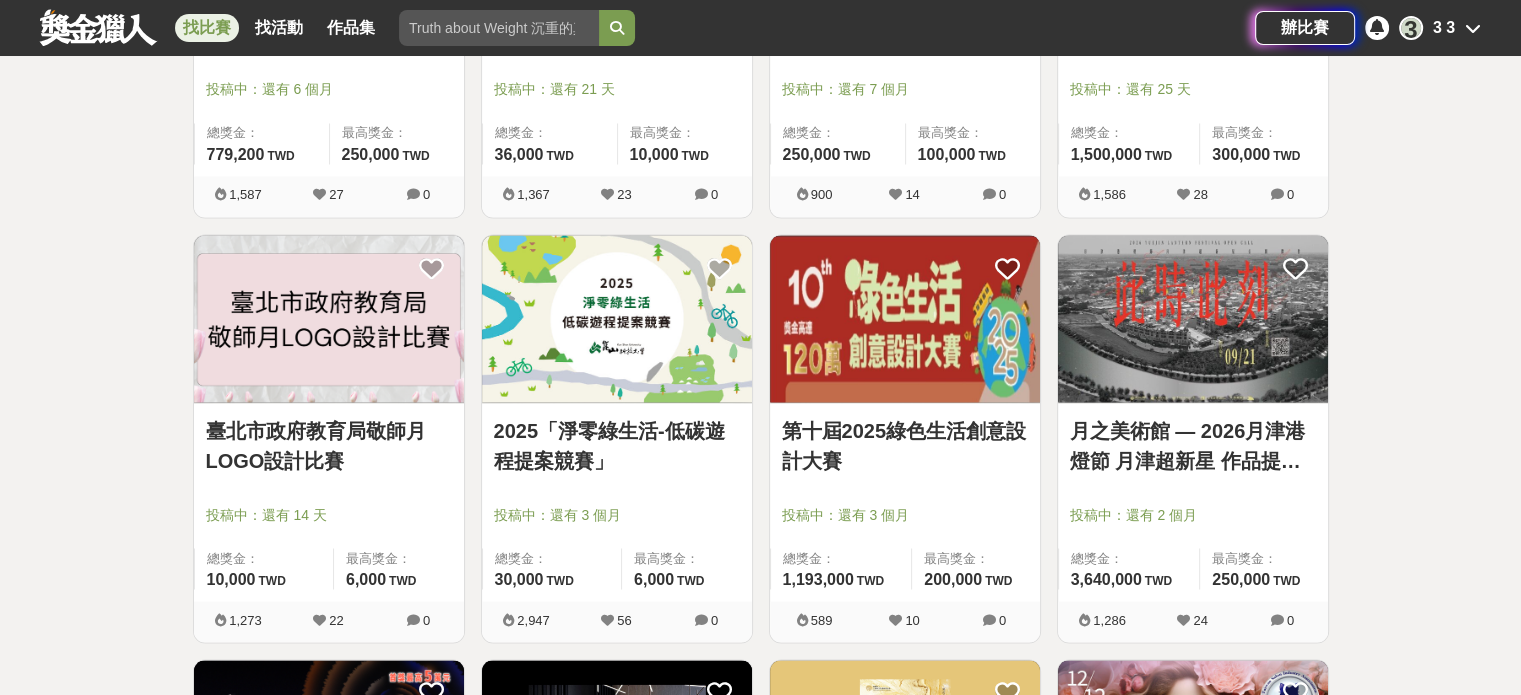 click at bounding box center (905, 318) 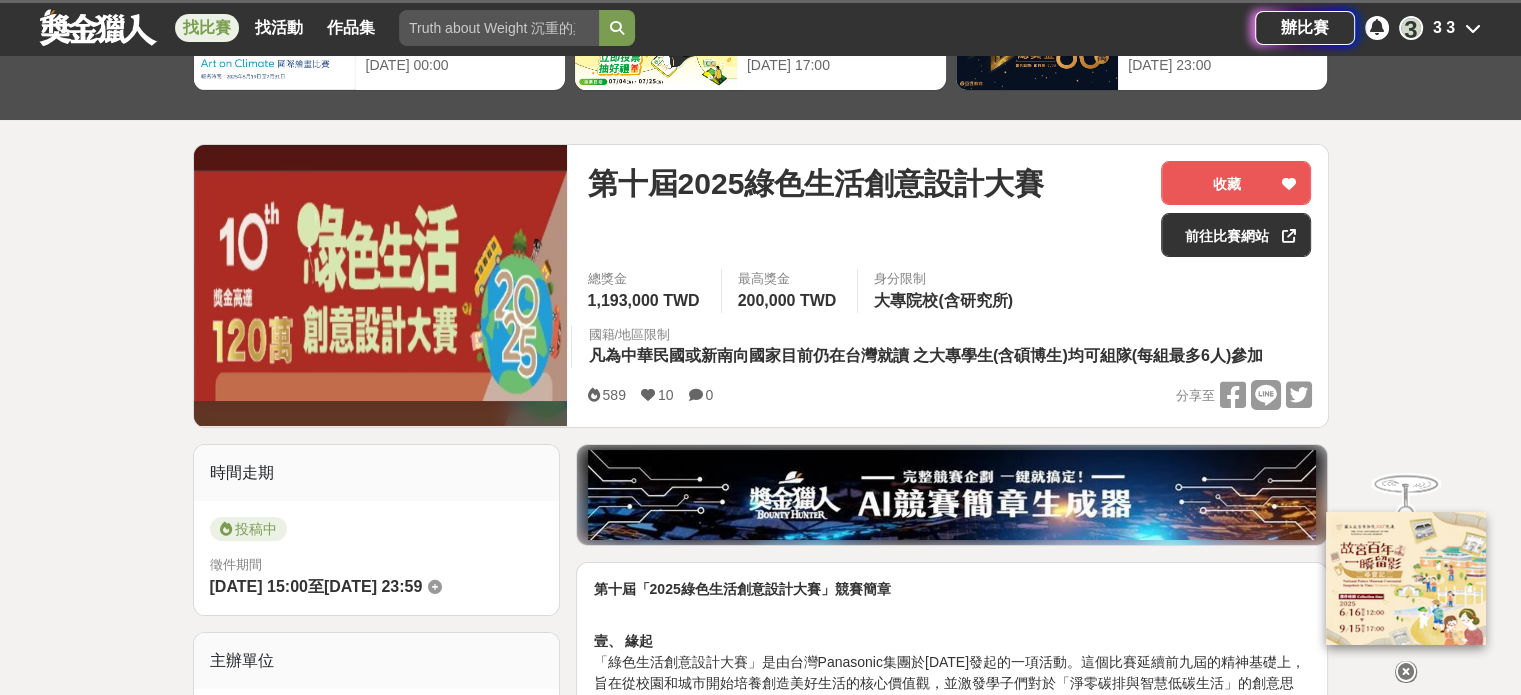 scroll, scrollTop: 200, scrollLeft: 0, axis: vertical 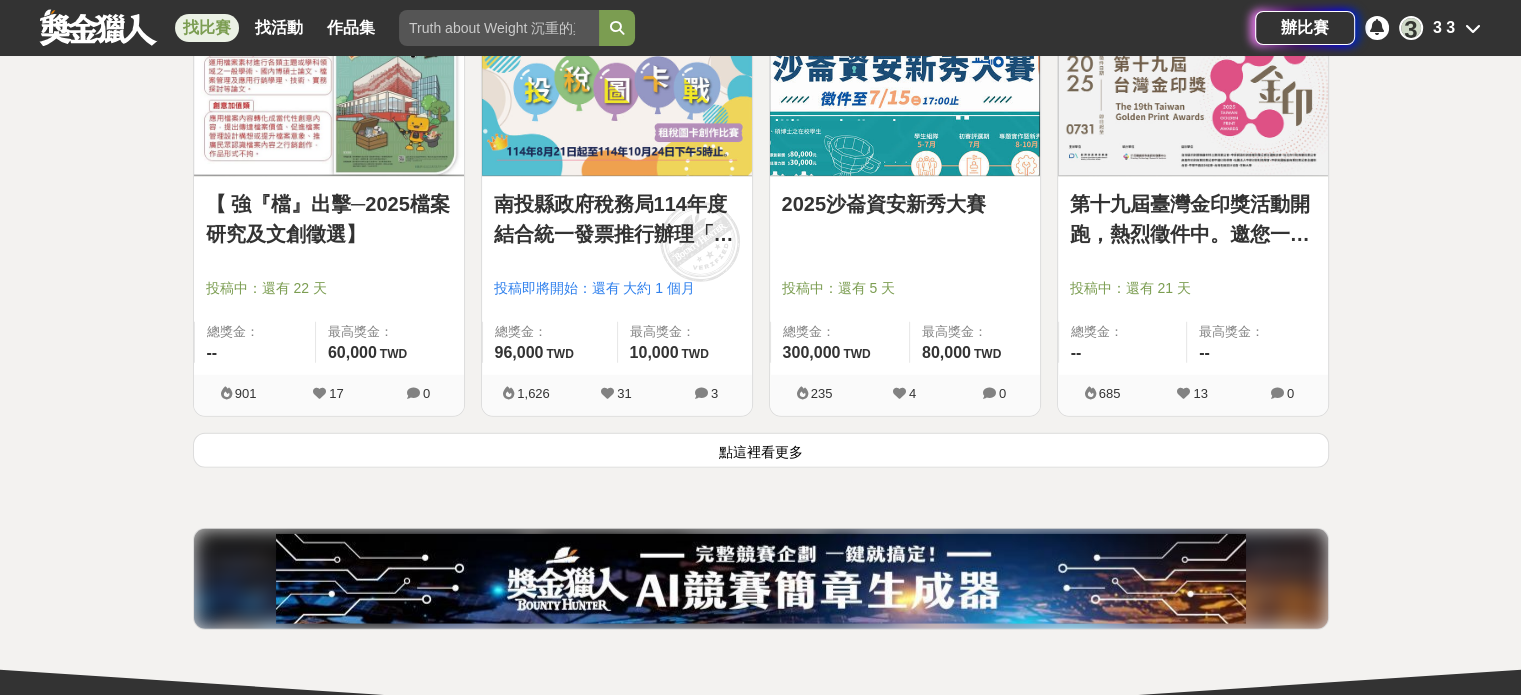 click on "點這裡看更多" at bounding box center [761, 450] 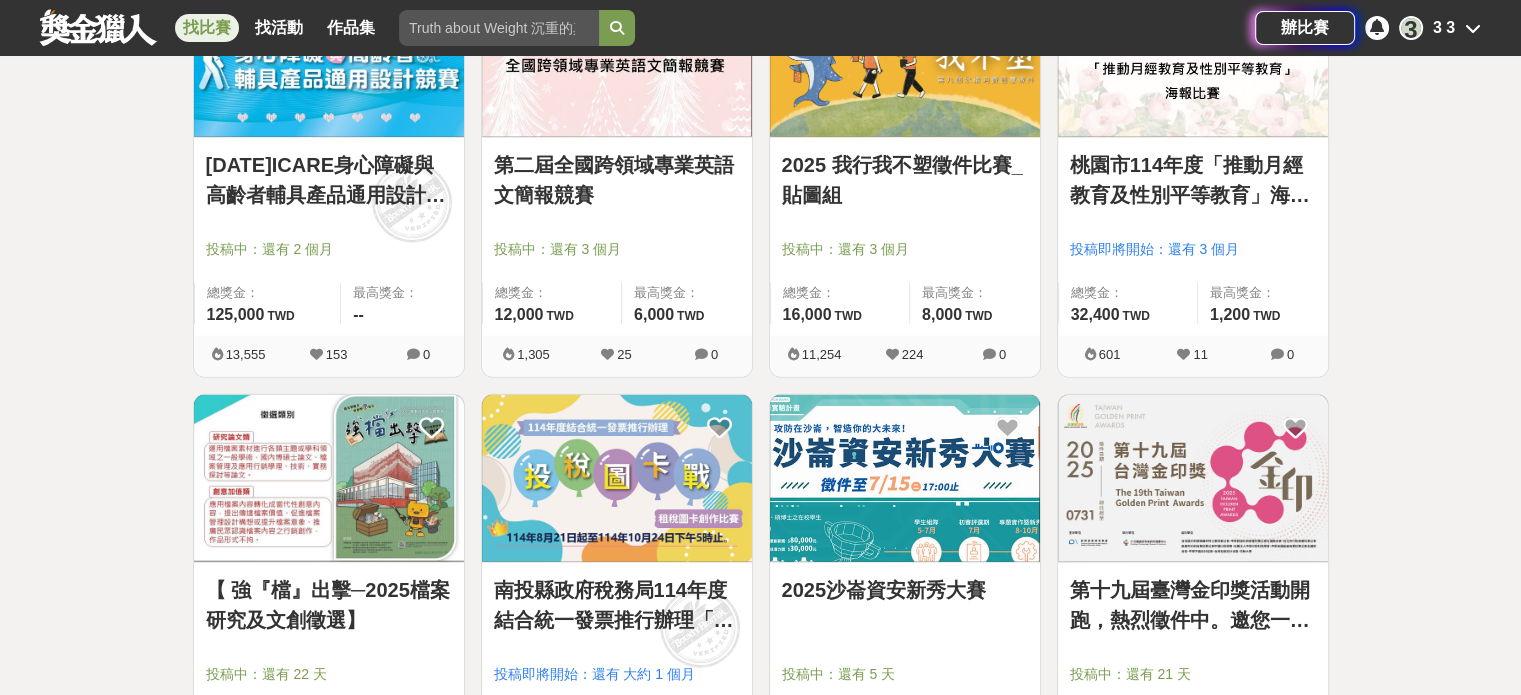 scroll, scrollTop: 4700, scrollLeft: 0, axis: vertical 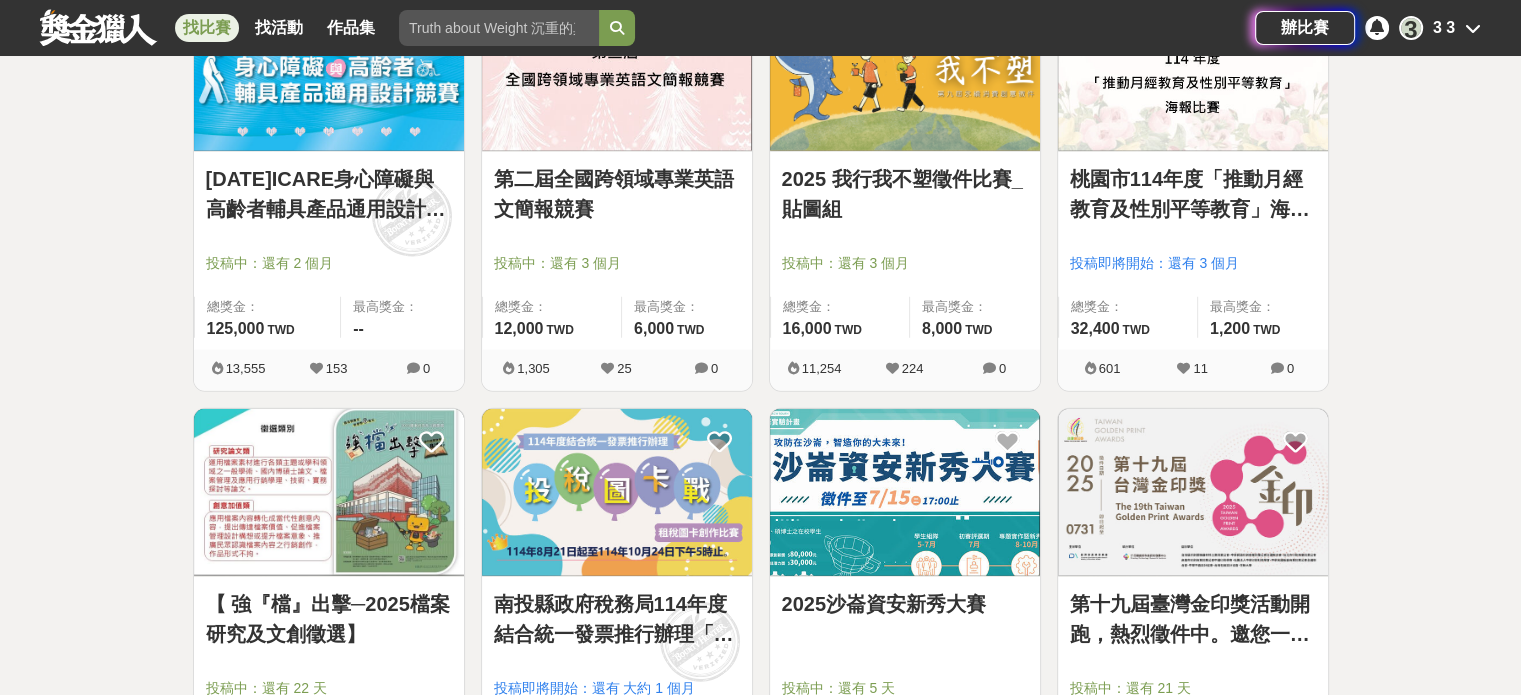 click on "2025 我行我不塑徵件比賽_貼圖組" at bounding box center [905, 194] 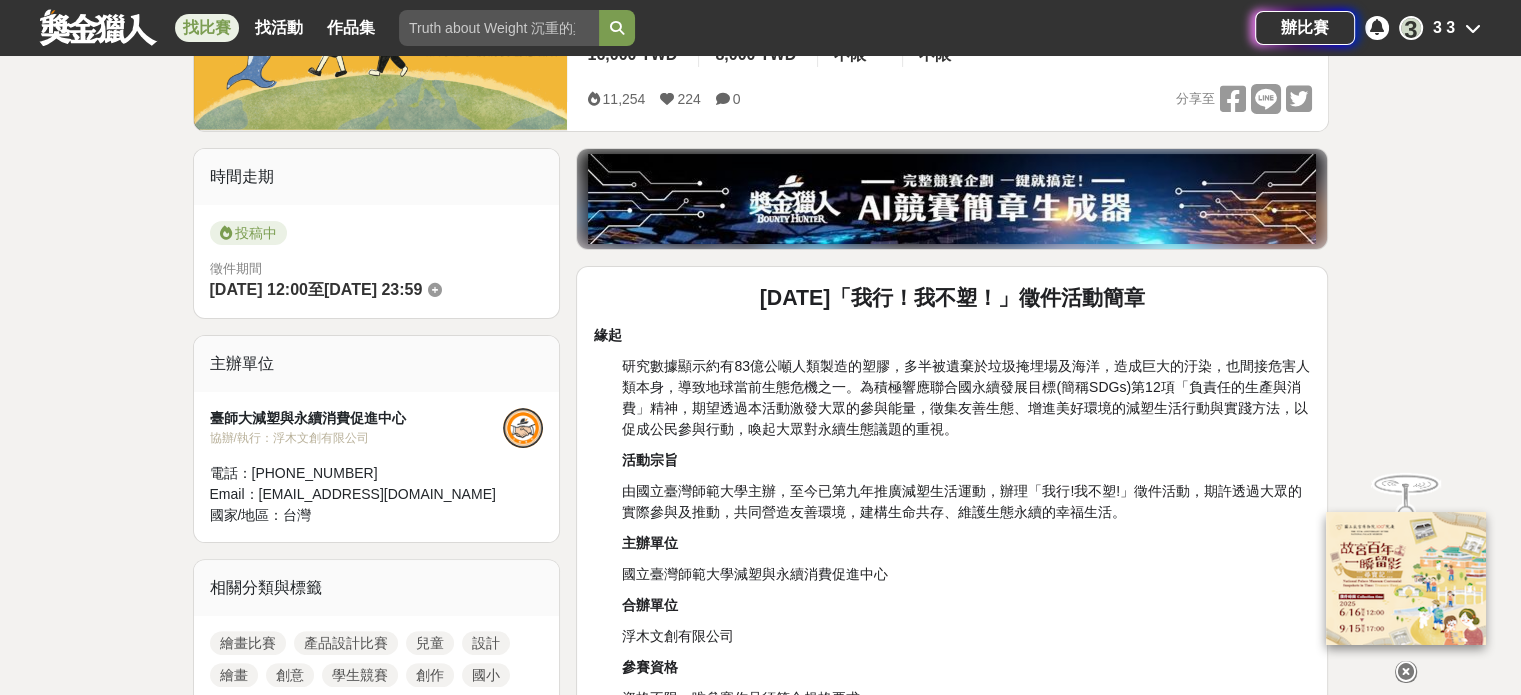 scroll, scrollTop: 400, scrollLeft: 0, axis: vertical 